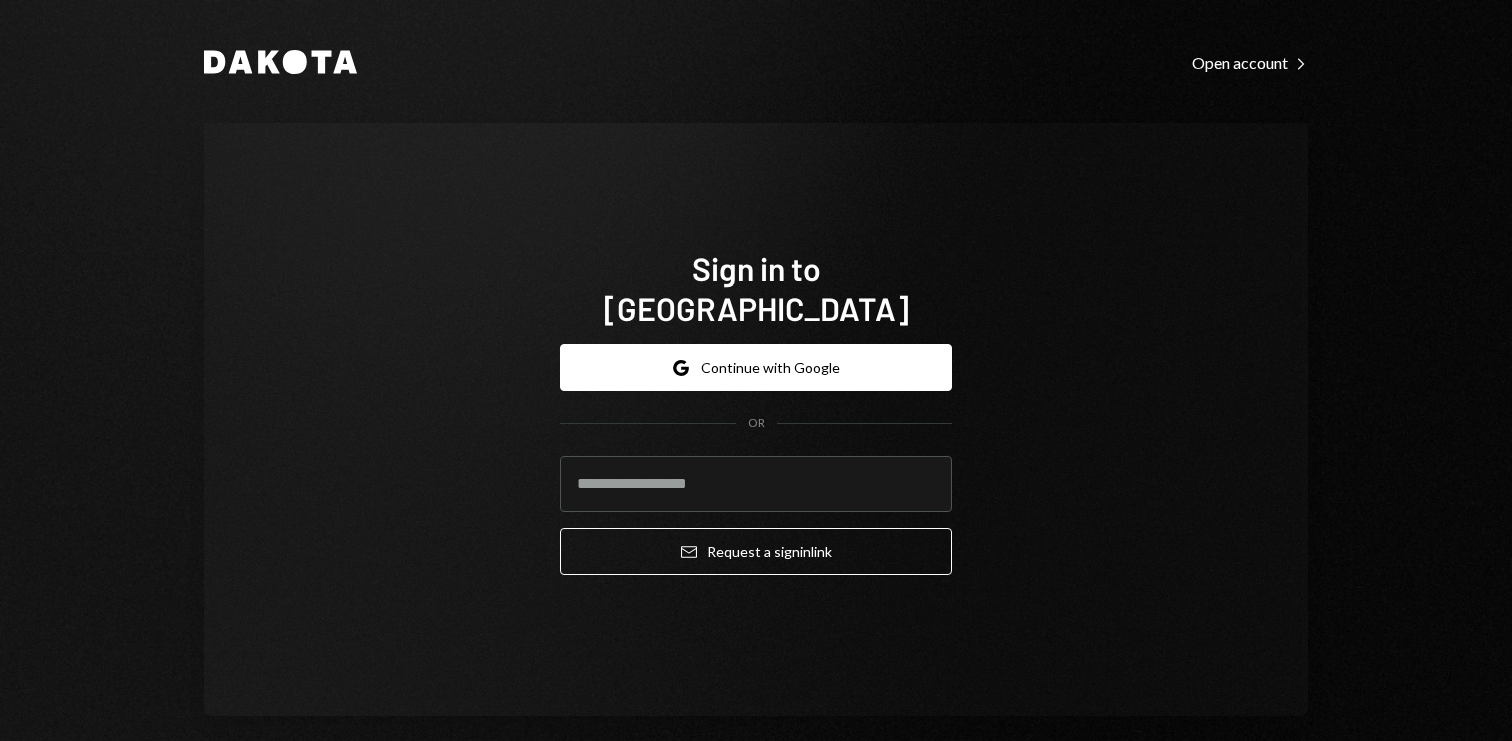 scroll, scrollTop: 0, scrollLeft: 0, axis: both 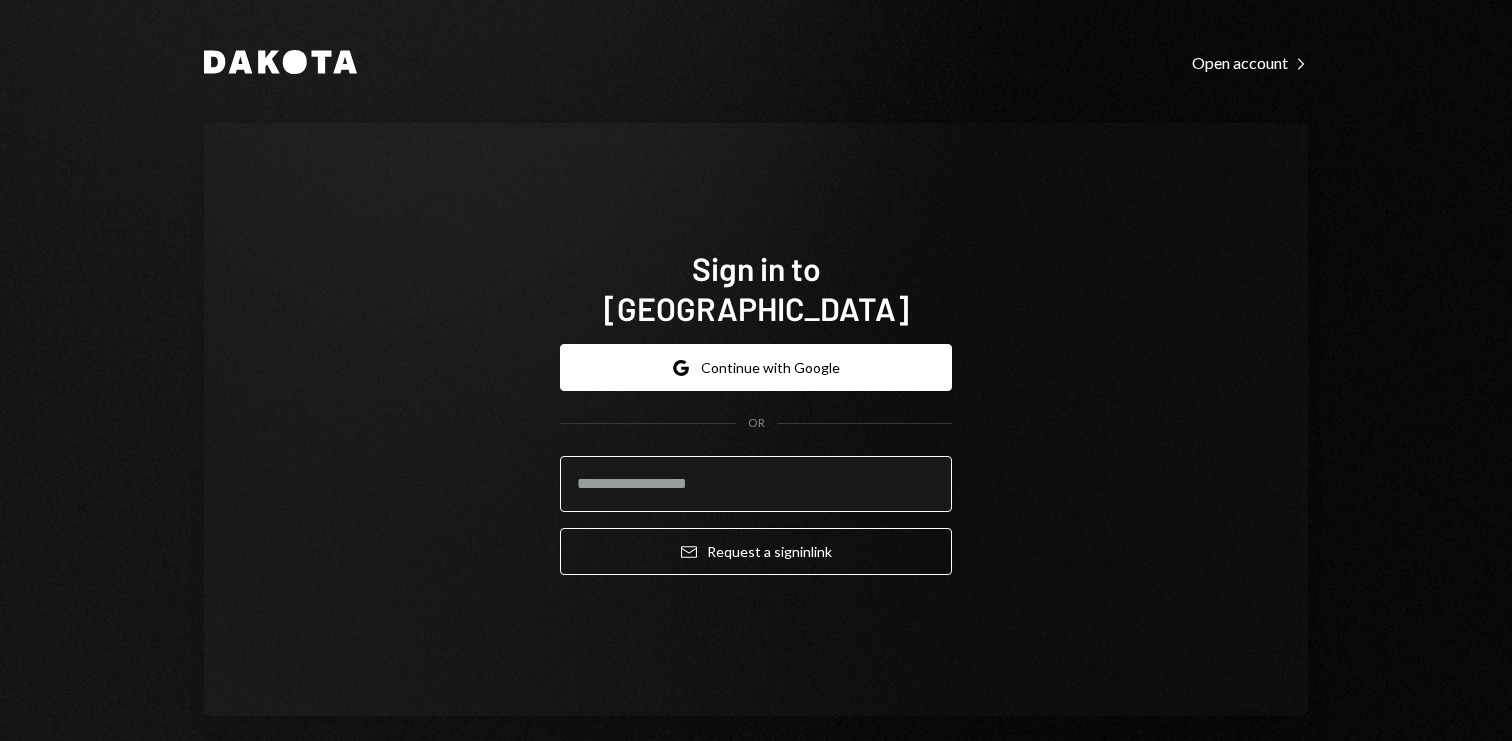 click at bounding box center [756, 484] 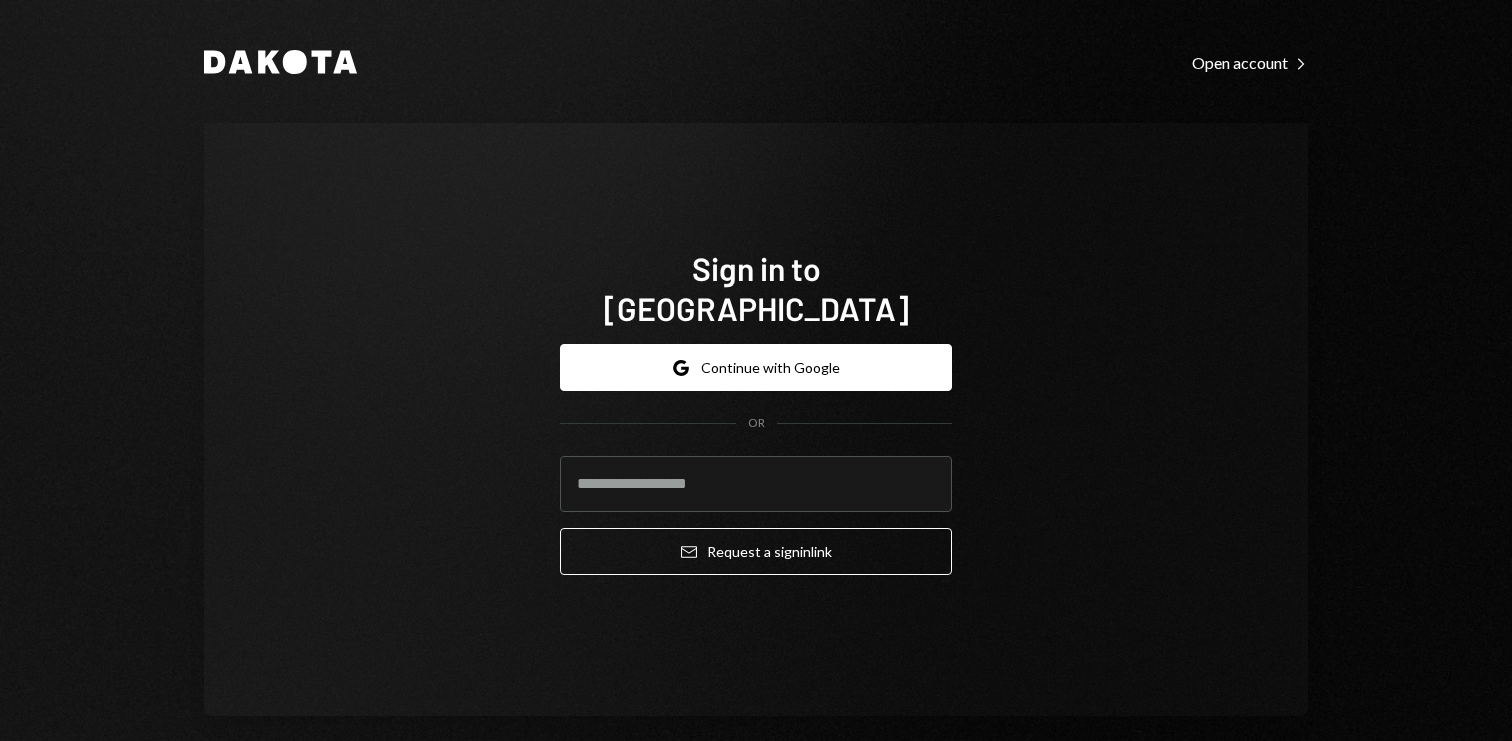 type on "**********" 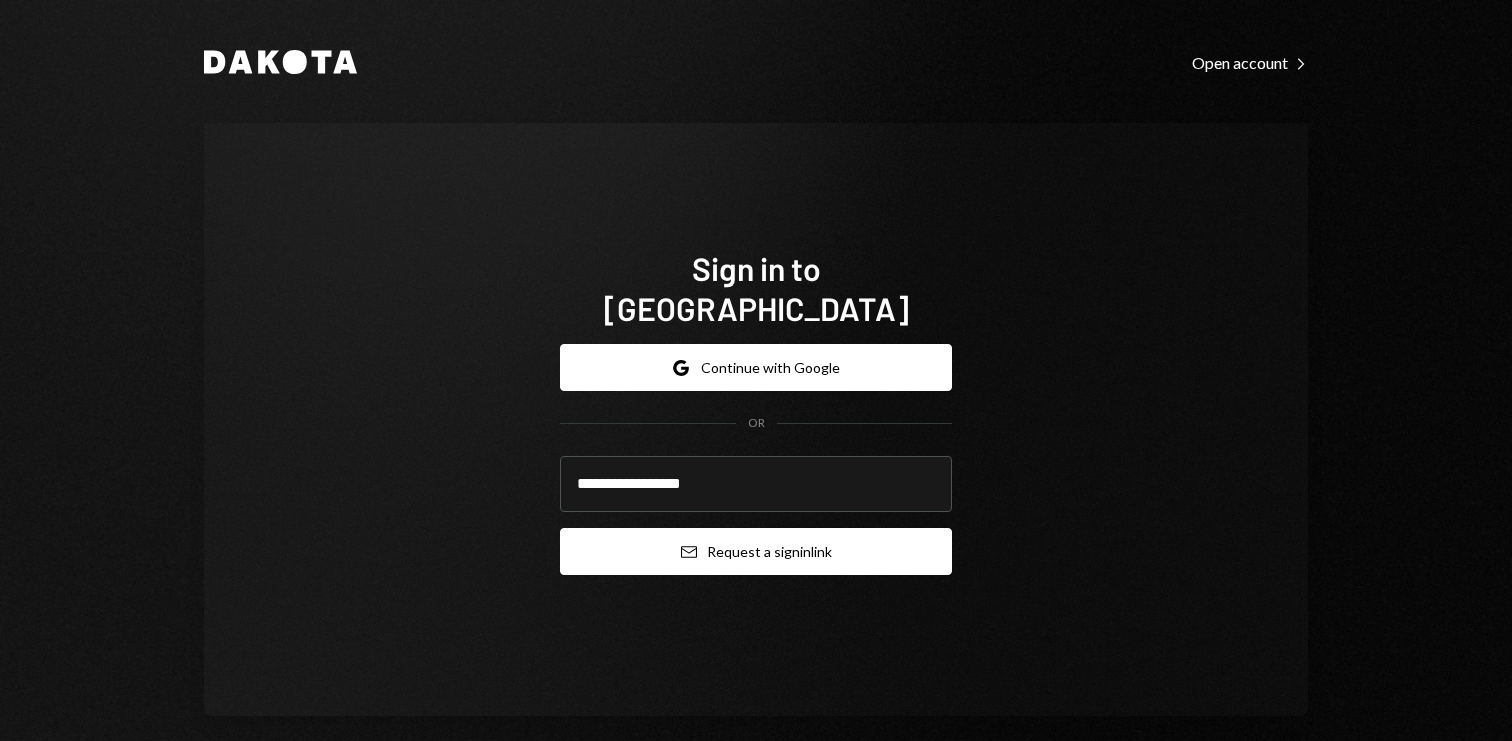 click on "Email Request a sign  in  link" at bounding box center [756, 551] 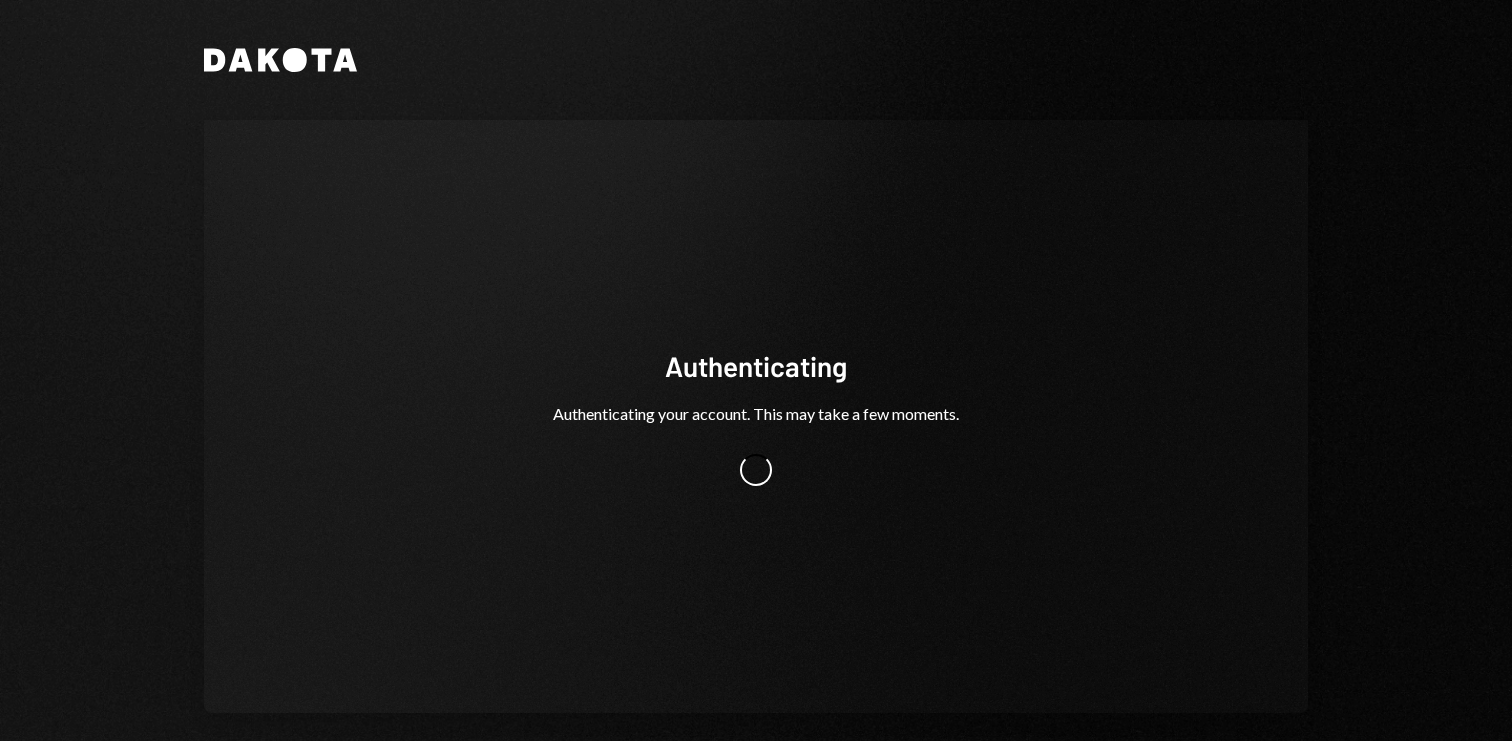 scroll, scrollTop: 0, scrollLeft: 0, axis: both 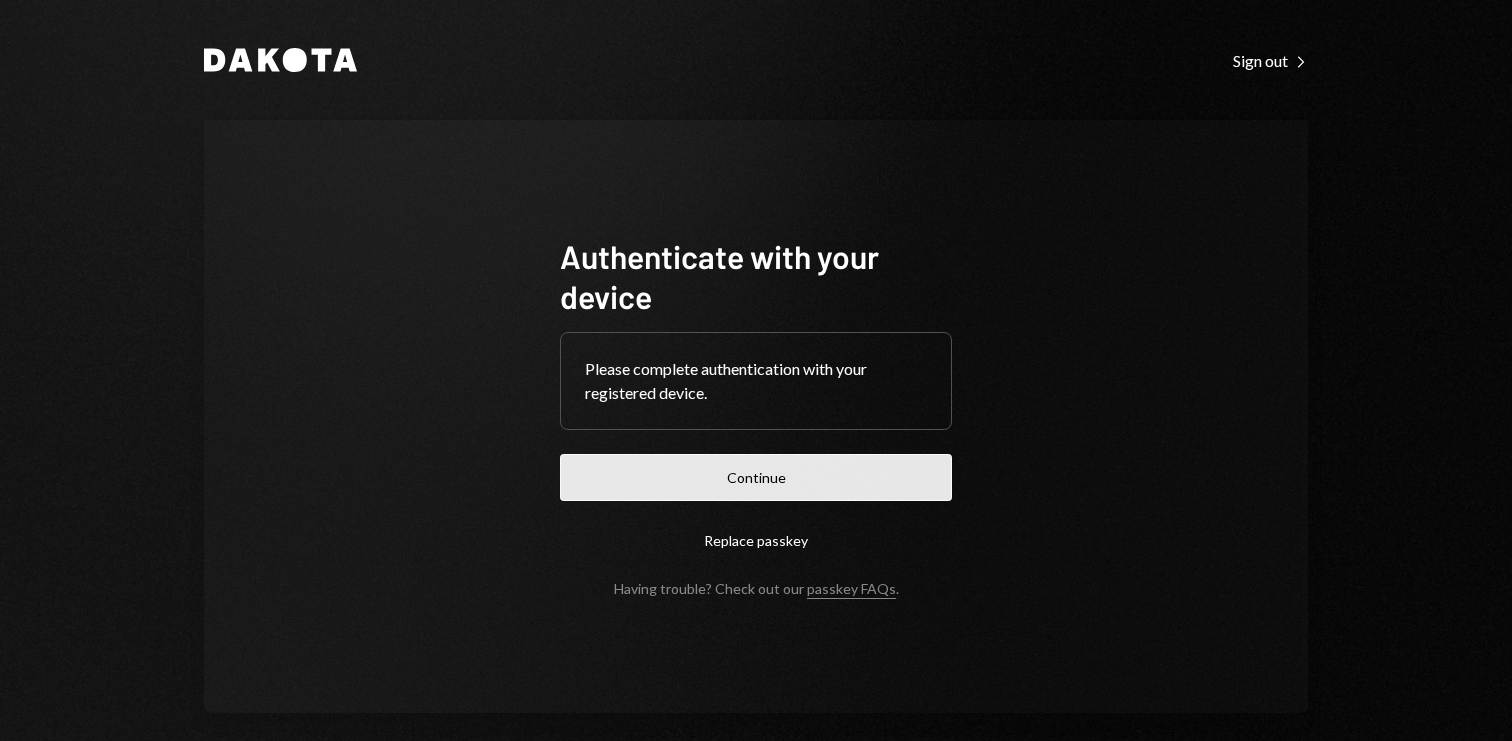 click on "Continue" at bounding box center (756, 477) 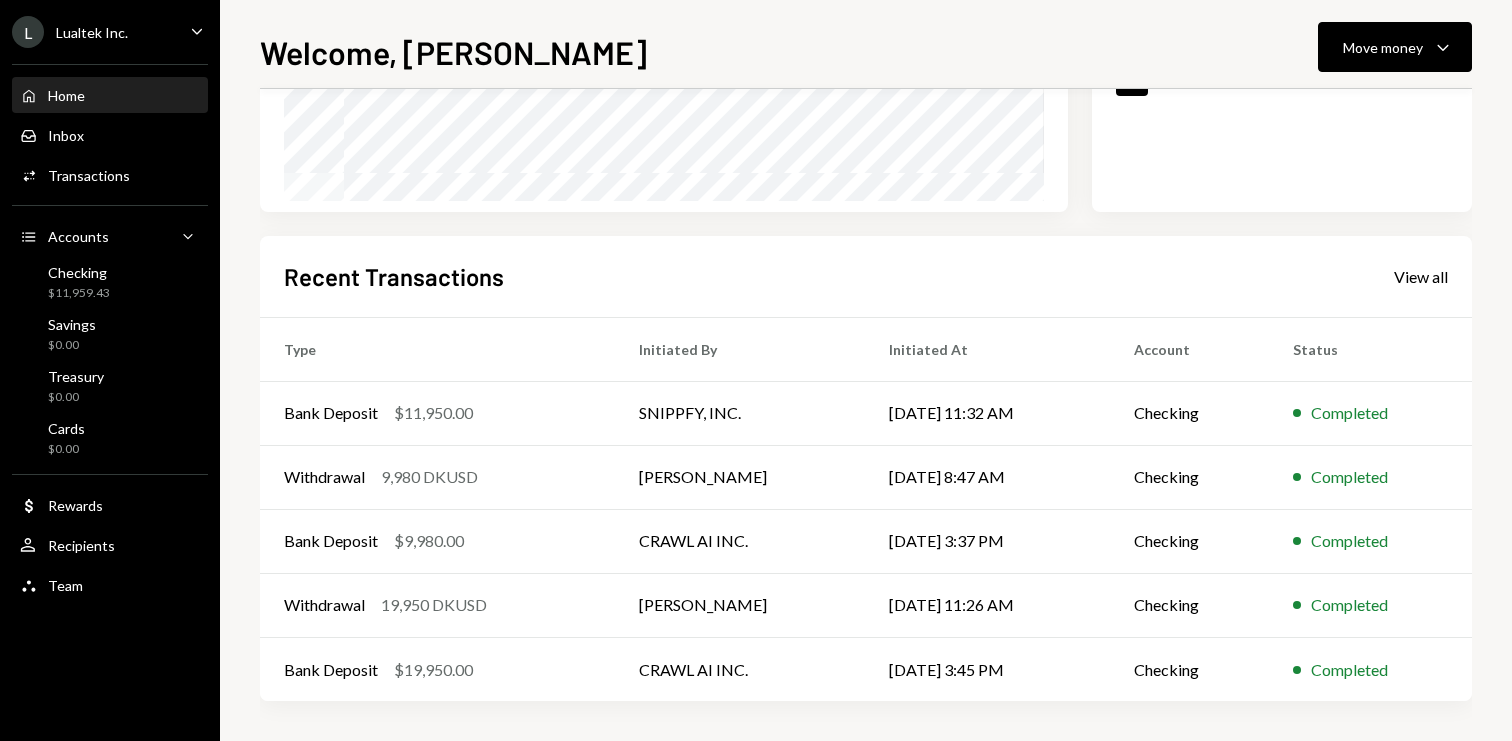 scroll, scrollTop: 0, scrollLeft: 0, axis: both 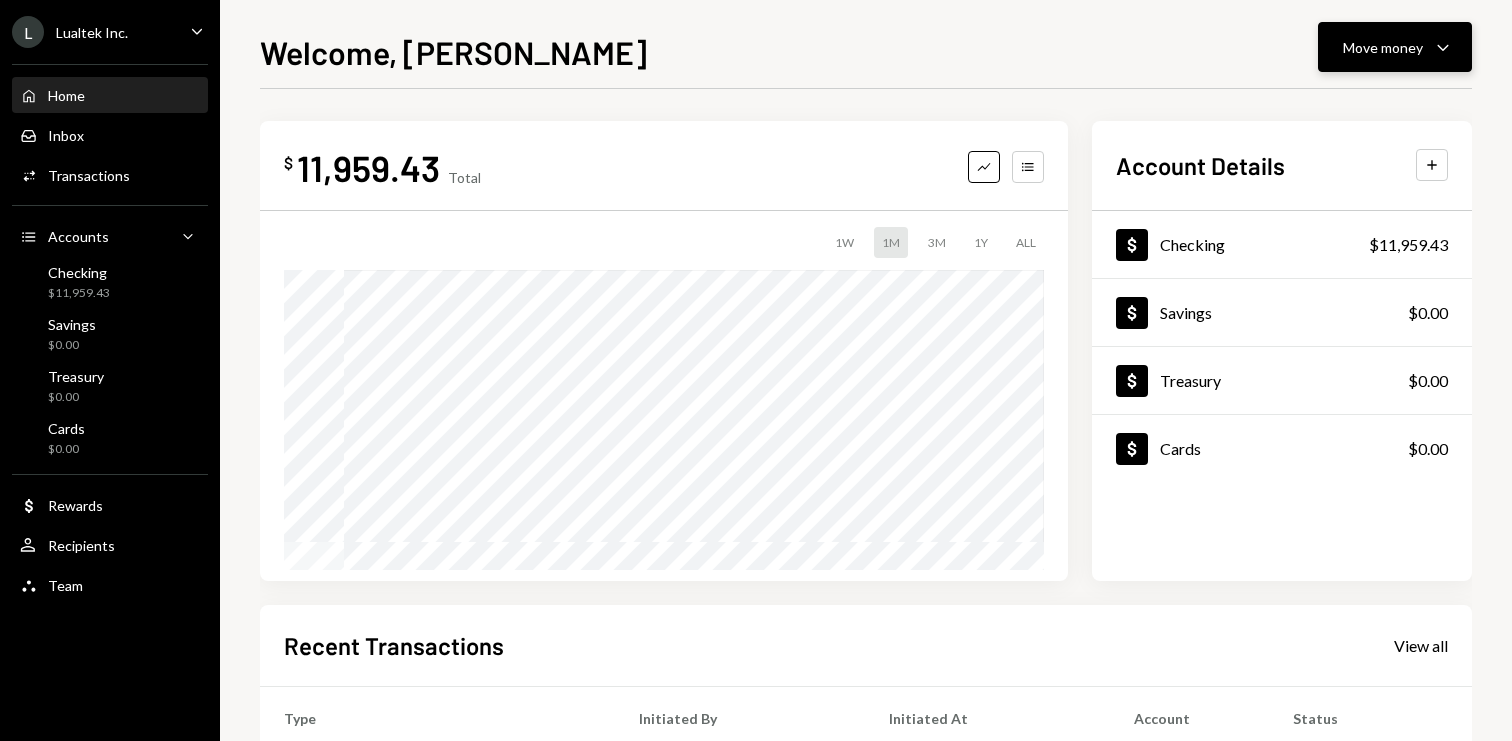click on "Move money" at bounding box center (1383, 47) 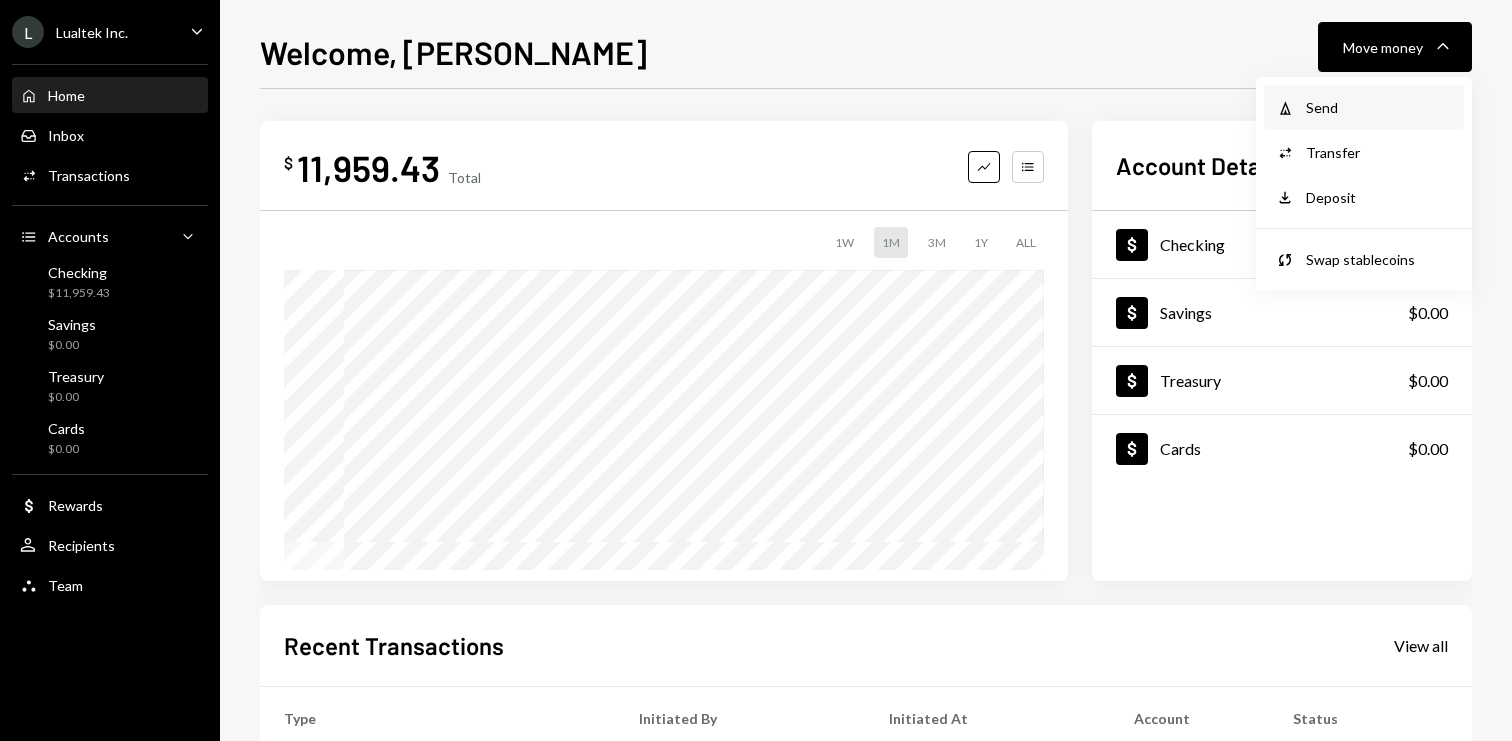 click on "Withdraw Send" at bounding box center (1364, 107) 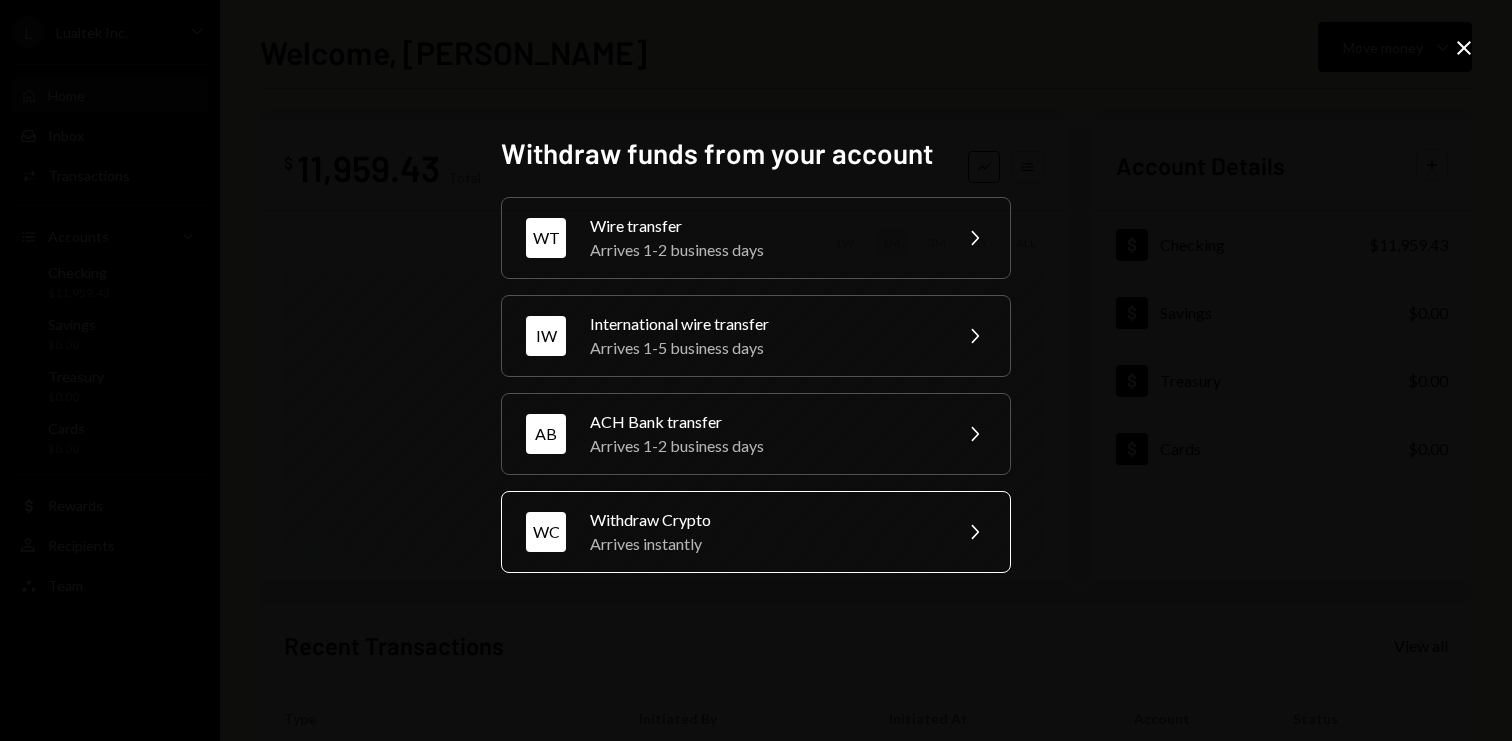 click on "WC Withdraw Crypto Arrives instantly Chevron Right" at bounding box center (756, 532) 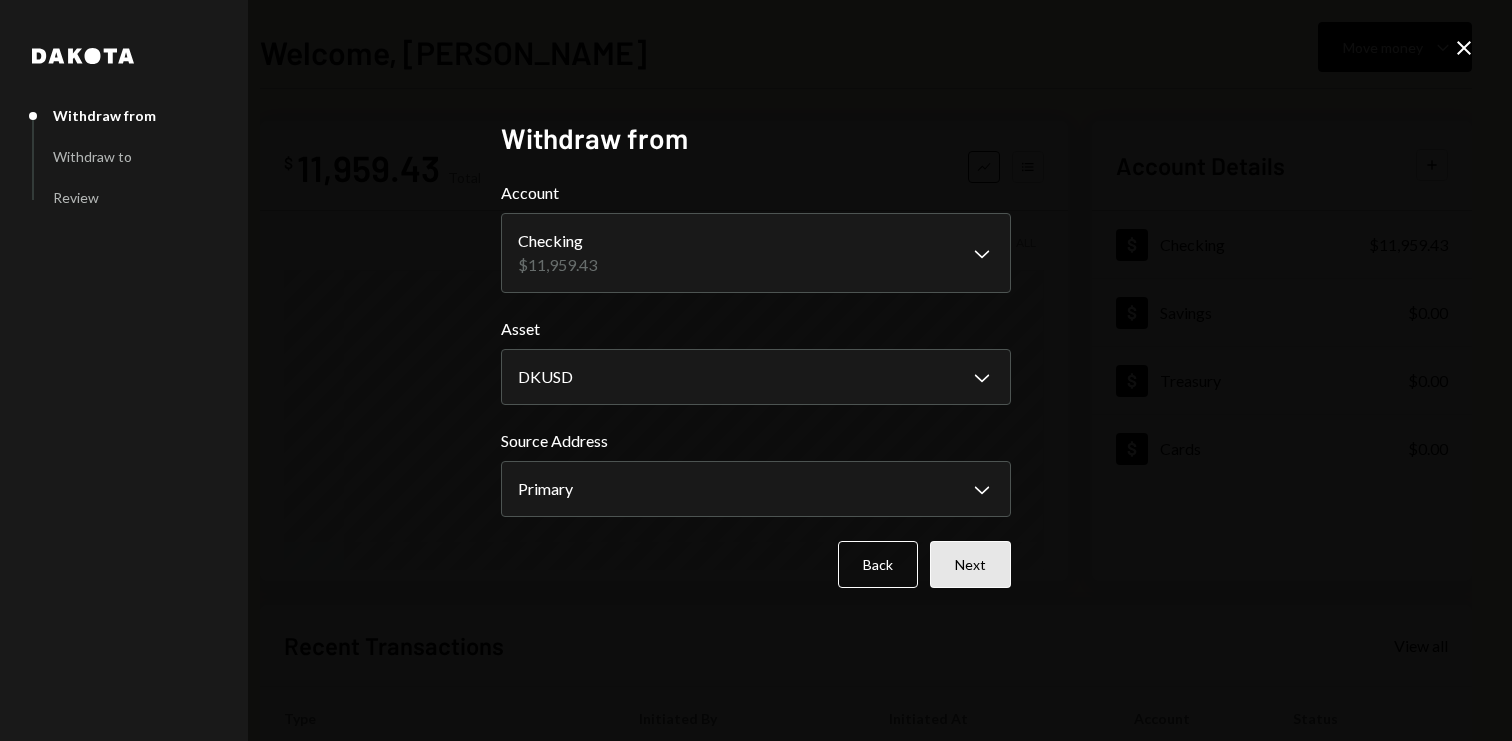click on "Next" at bounding box center (970, 564) 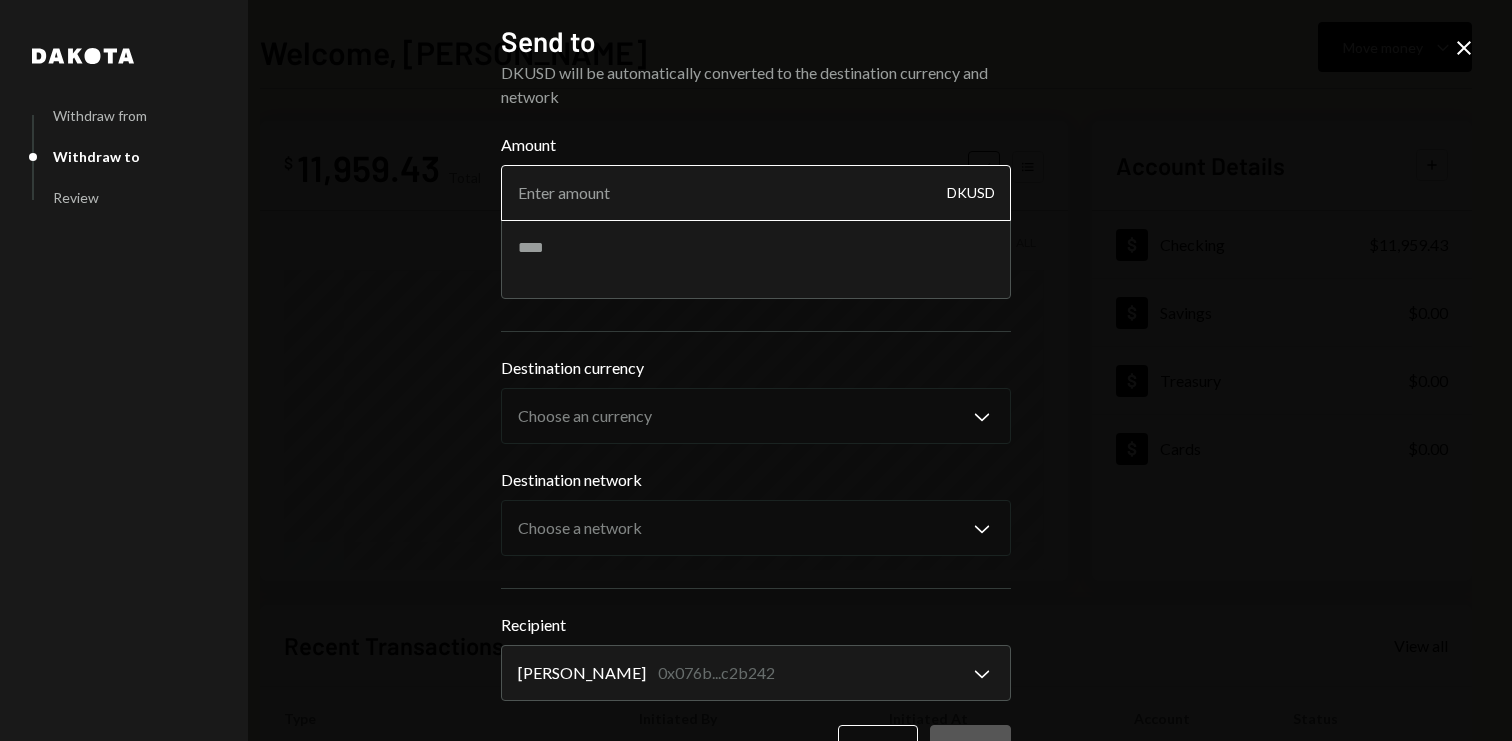 click on "Amount" at bounding box center [756, 193] 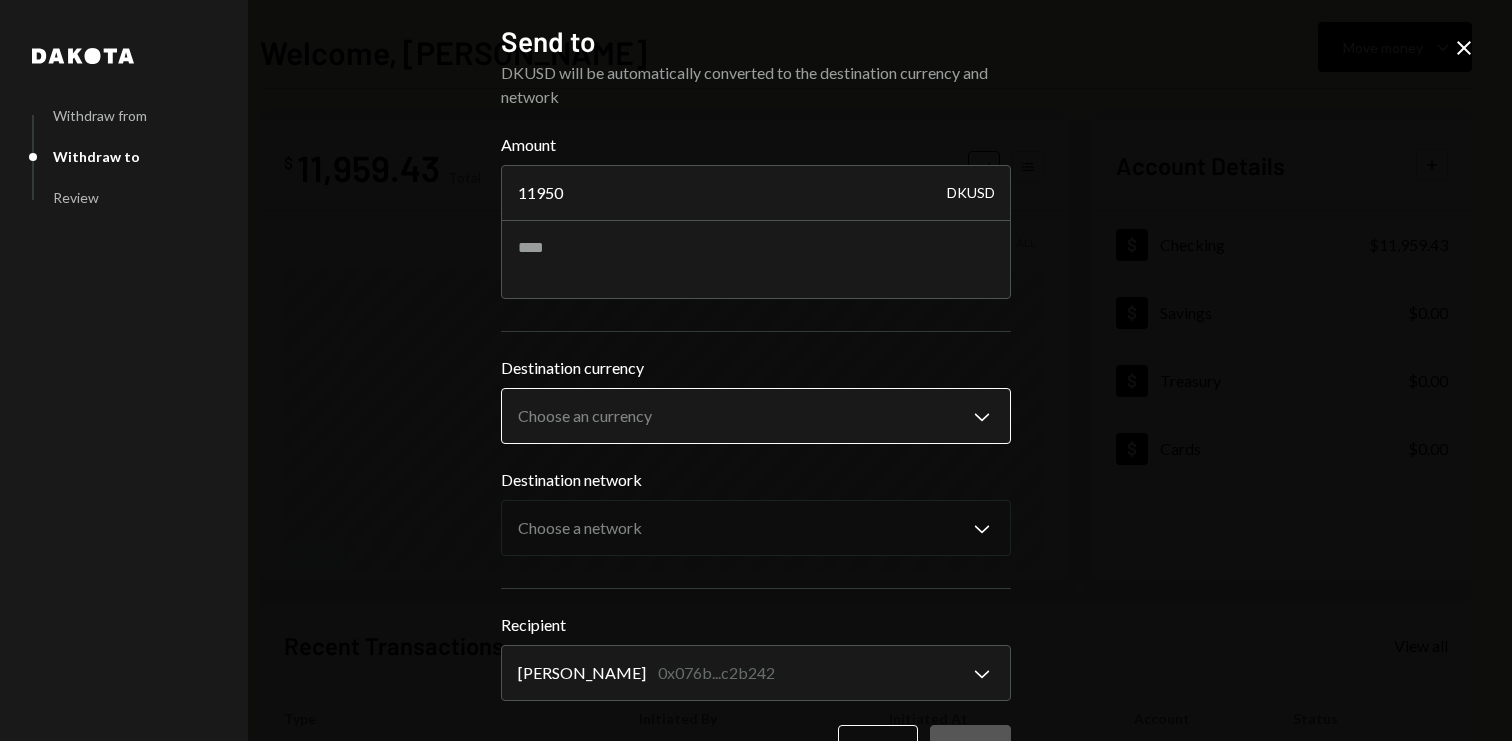 type on "11950" 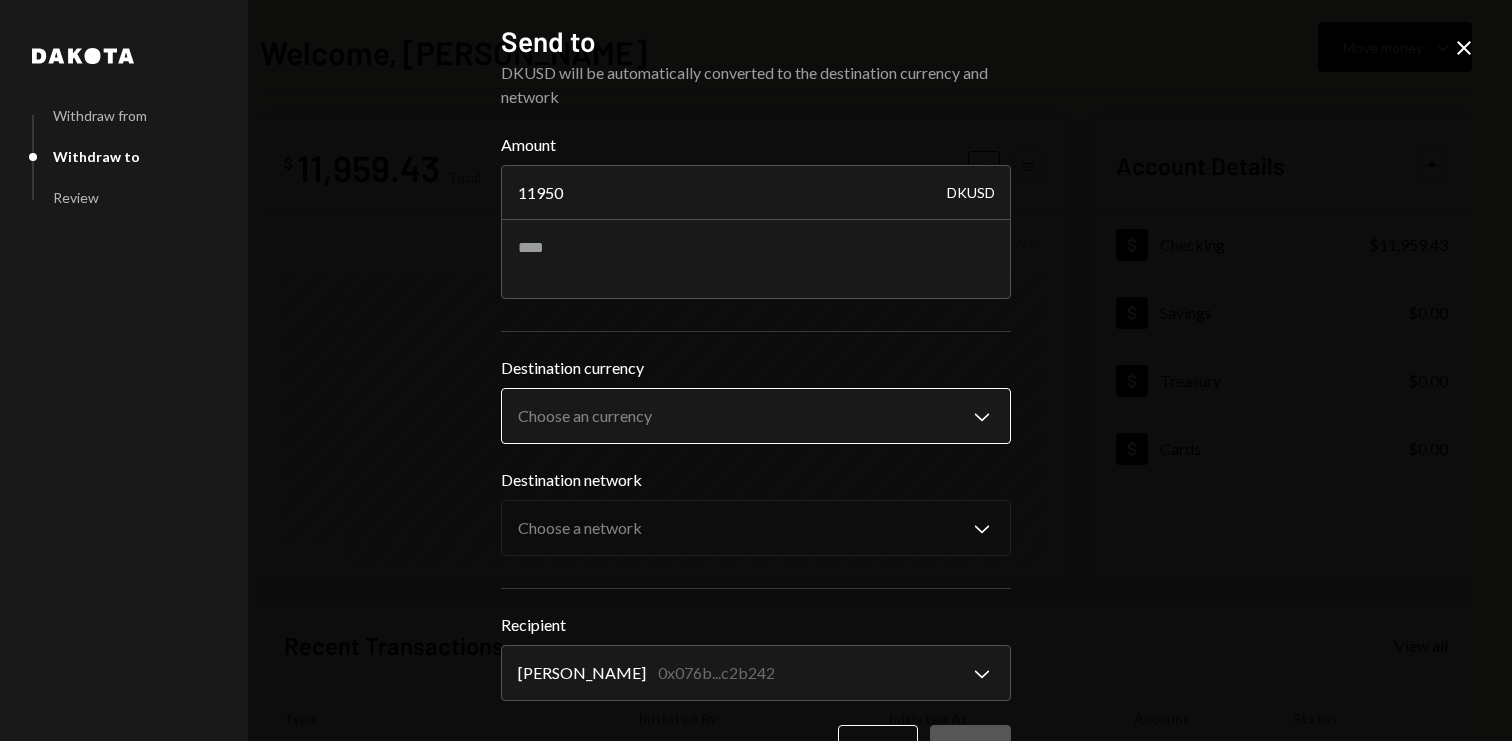 click on "L Lualtek Inc. Caret Down Home Home Inbox Inbox Activities Transactions Accounts Accounts Caret Down Checking $11,959.43 Savings $0.00 Treasury $0.00 Cards $0.00 Dollar Rewards User Recipients Team Team Welcome, Anne Move money Caret Down $ 11,959.43 Total Graph Accounts 1W 1M 3M 1Y ALL Account Details Plus Dollar Checking $11,959.43 Dollar Savings $0.00 Dollar Treasury $0.00 Dollar Cards $0.00 Recent Transactions View all Type Initiated By Initiated At Account Status Bank Deposit $11,950.00 SNIPPFY, INC. 07/01/25 11:32 AM Checking Completed Withdrawal 9,980  DKUSD Anne Gallacher 07/01/25 8:47 AM Checking Completed Bank Deposit $9,980.00 CRAWL AI INC. 06/30/25 3:37 PM Checking Completed Withdrawal 19,950  DKUSD Anne Gallacher 06/30/25 11:26 AM Checking Completed Bank Deposit $19,950.00 CRAWL AI INC. 06/27/25 3:45 PM Checking Completed /dashboard Dakota Withdraw from Withdraw to Review Send to DKUSD will be automatically converted to the destination currency and network Amount 11950 DKUSD Destination currency" at bounding box center (756, 370) 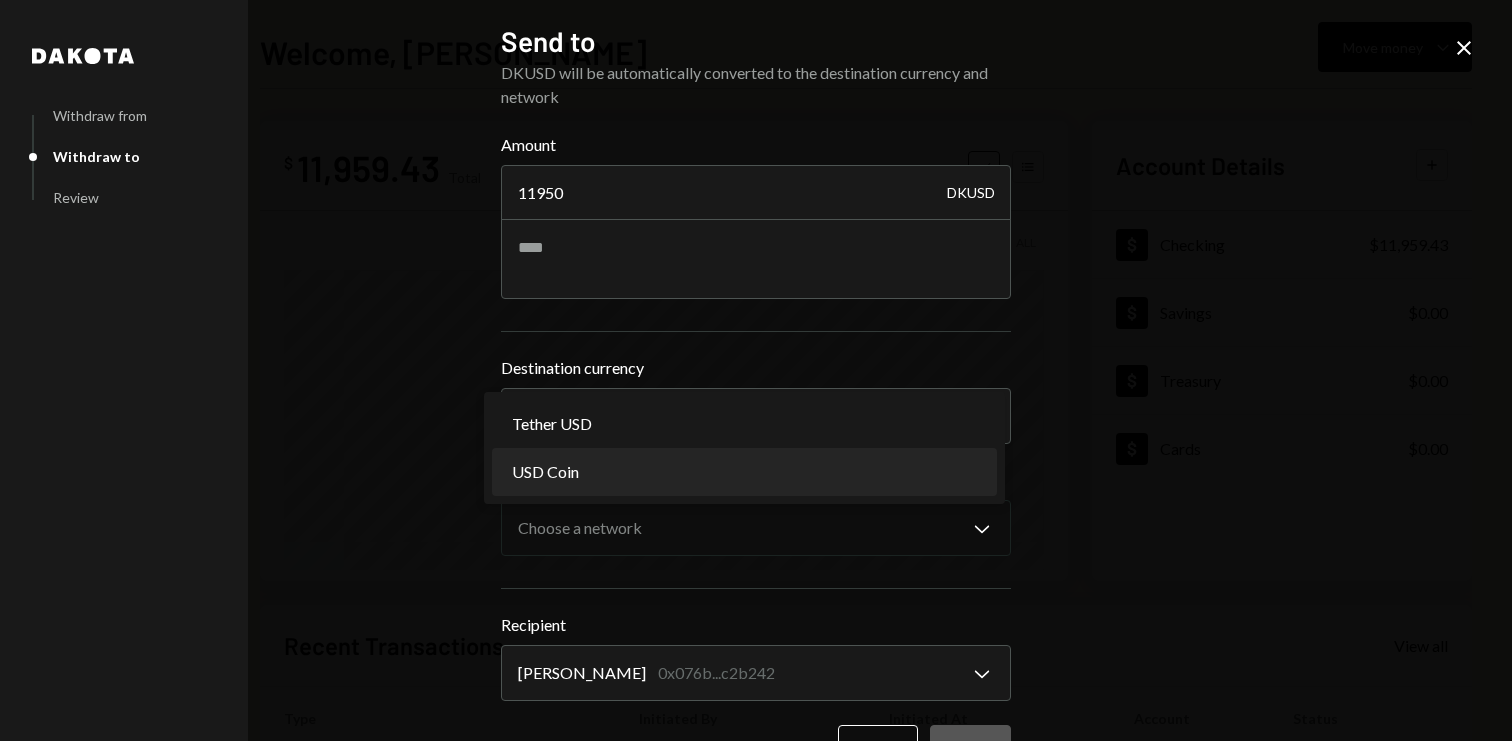 select on "****" 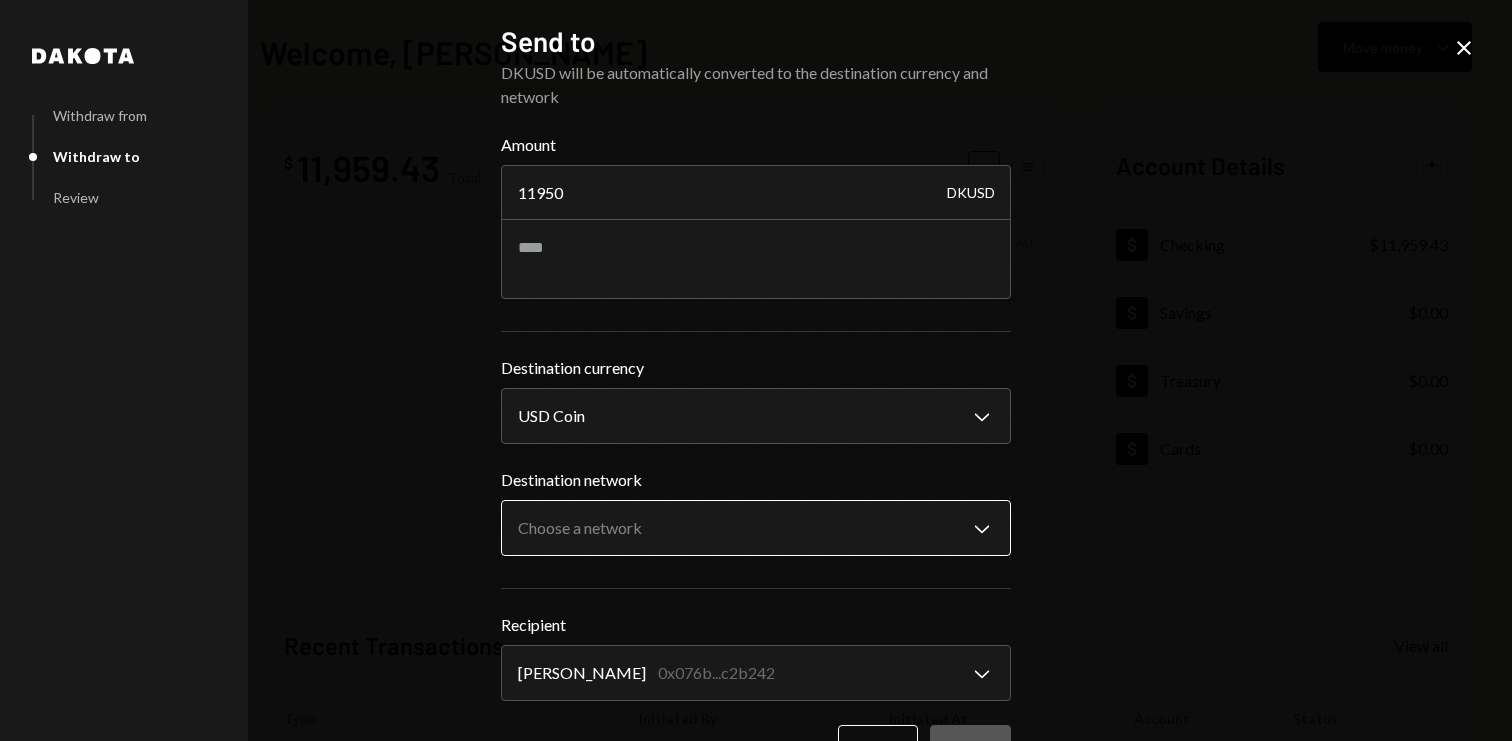 click on "L Lualtek Inc. Caret Down Home Home Inbox Inbox Activities Transactions Accounts Accounts Caret Down Checking $11,959.43 Savings $0.00 Treasury $0.00 Cards $0.00 Dollar Rewards User Recipients Team Team Welcome, Anne Move money Caret Down $ 11,959.43 Total Graph Accounts 1W 1M 3M 1Y ALL Account Details Plus Dollar Checking $11,959.43 Dollar Savings $0.00 Dollar Treasury $0.00 Dollar Cards $0.00 Recent Transactions View all Type Initiated By Initiated At Account Status Bank Deposit $11,950.00 SNIPPFY, INC. 07/01/25 11:32 AM Checking Completed Withdrawal 9,980  DKUSD Anne Gallacher 07/01/25 8:47 AM Checking Completed Bank Deposit $9,980.00 CRAWL AI INC. 06/30/25 3:37 PM Checking Completed Withdrawal 19,950  DKUSD Anne Gallacher 06/30/25 11:26 AM Checking Completed Bank Deposit $19,950.00 CRAWL AI INC. 06/27/25 3:45 PM Checking Completed /dashboard Dakota Withdraw from Withdraw to Review Send to DKUSD will be automatically converted to the destination currency and network Amount 11950 DKUSD Destination currency" at bounding box center (756, 370) 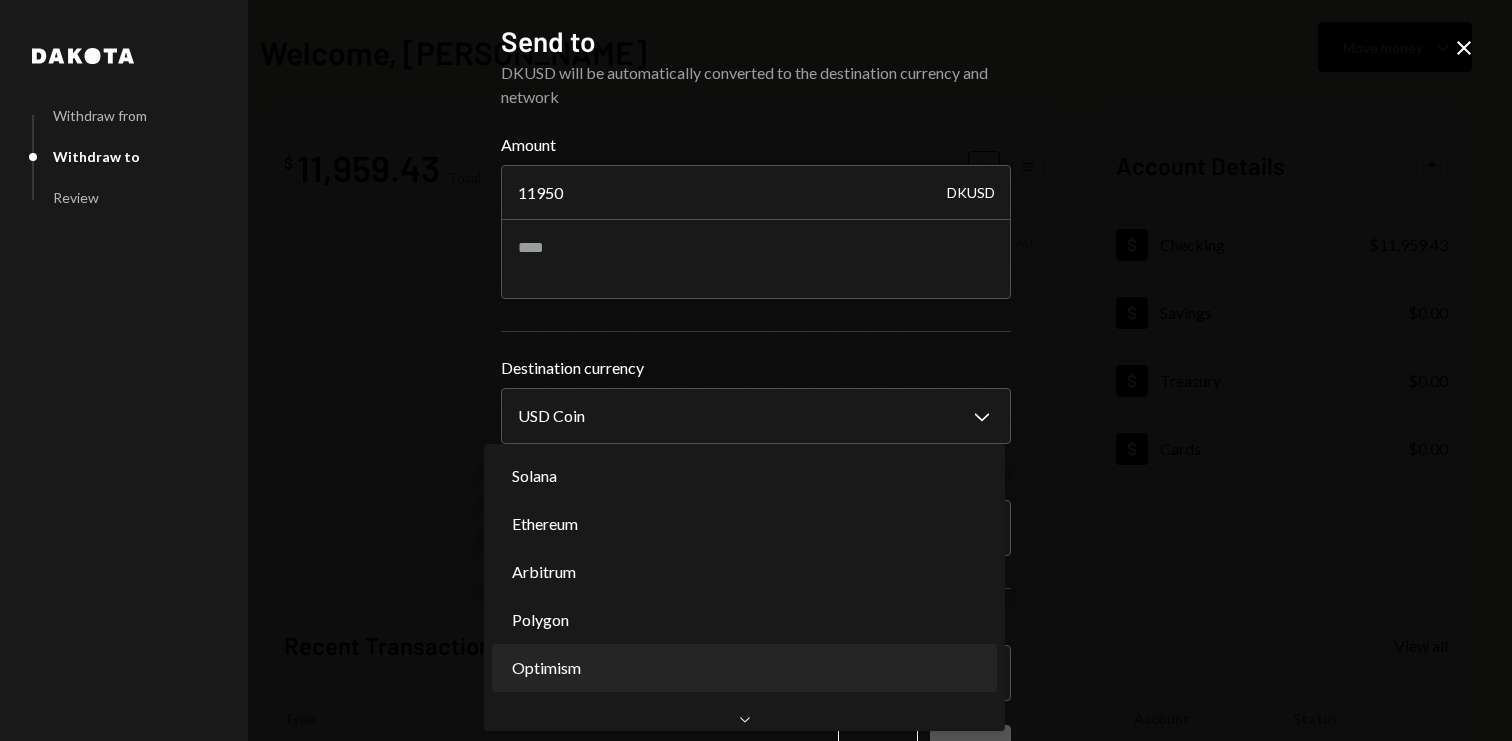 scroll, scrollTop: 0, scrollLeft: 0, axis: both 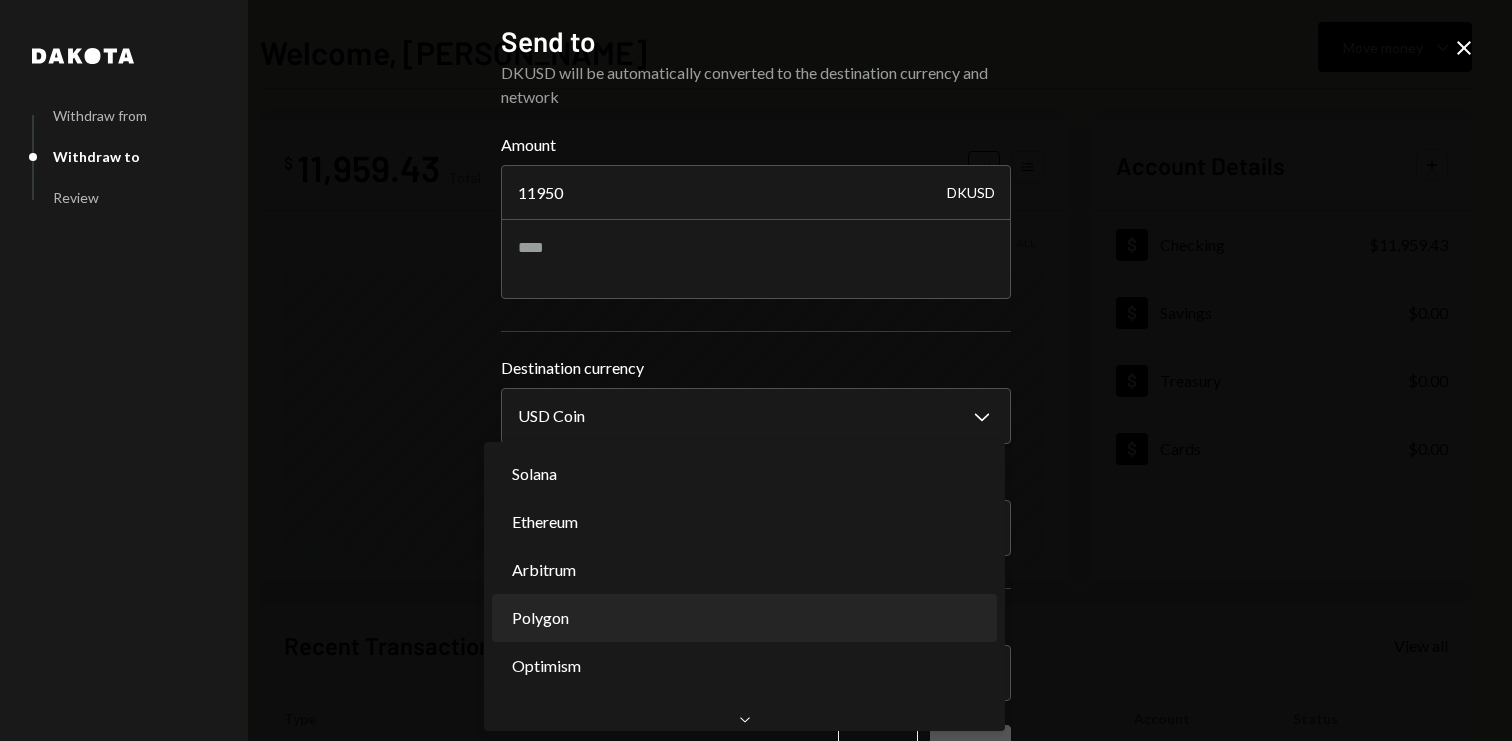 select on "**********" 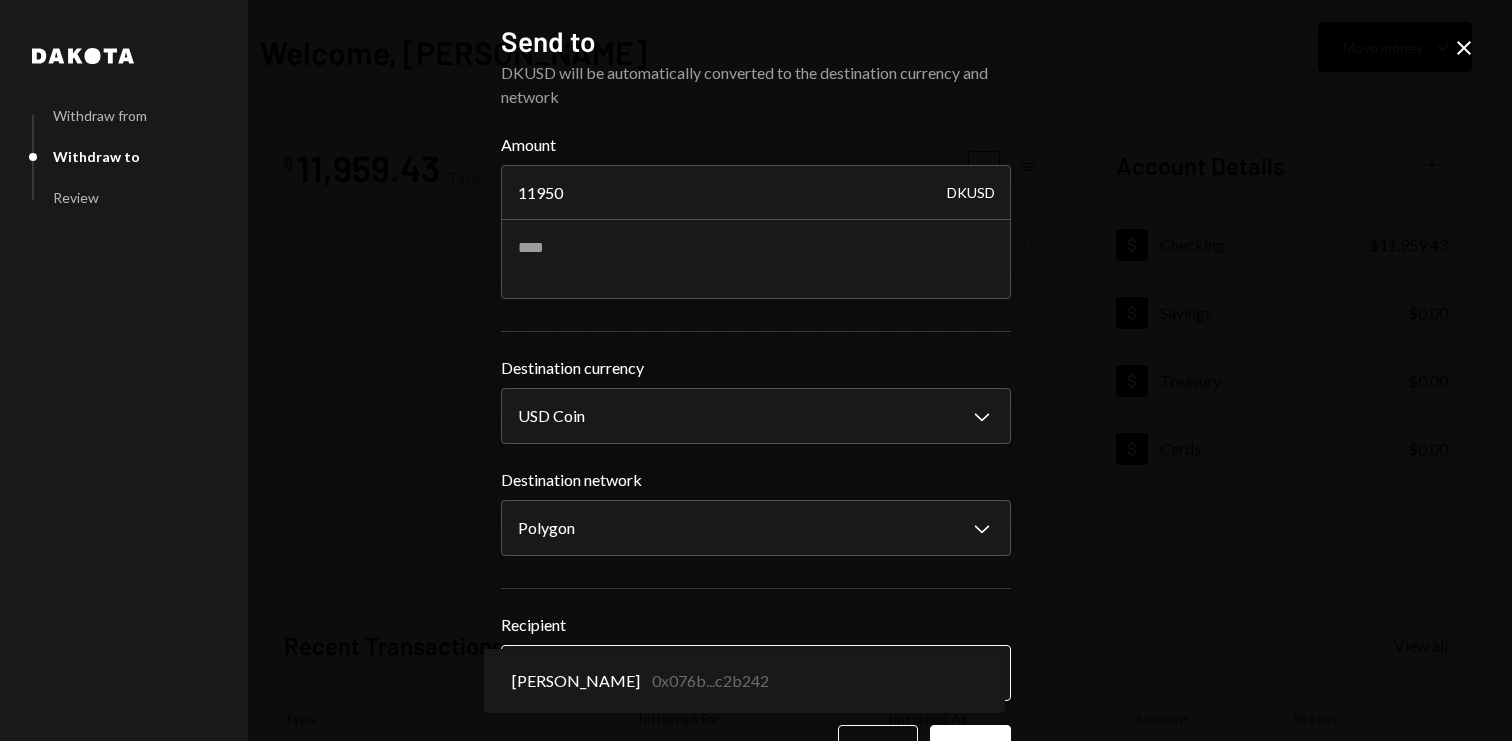 click on "L Lualtek Inc. Caret Down Home Home Inbox Inbox Activities Transactions Accounts Accounts Caret Down Checking $11,959.43 Savings $0.00 Treasury $0.00 Cards $0.00 Dollar Rewards User Recipients Team Team Welcome, Anne Move money Caret Down $ 11,959.43 Total Graph Accounts 1W 1M 3M 1Y ALL Account Details Plus Dollar Checking $11,959.43 Dollar Savings $0.00 Dollar Treasury $0.00 Dollar Cards $0.00 Recent Transactions View all Type Initiated By Initiated At Account Status Bank Deposit $11,950.00 SNIPPFY, INC. 07/01/25 11:32 AM Checking Completed Withdrawal 9,980  DKUSD Anne Gallacher 07/01/25 8:47 AM Checking Completed Bank Deposit $9,980.00 CRAWL AI INC. 06/30/25 3:37 PM Checking Completed Withdrawal 19,950  DKUSD Anne Gallacher 06/30/25 11:26 AM Checking Completed Bank Deposit $19,950.00 CRAWL AI INC. 06/27/25 3:45 PM Checking Completed /dashboard Dakota Withdraw from Withdraw to Review Send to DKUSD will be automatically converted to the destination currency and network Amount 11950 DKUSD Destination currency" at bounding box center [756, 370] 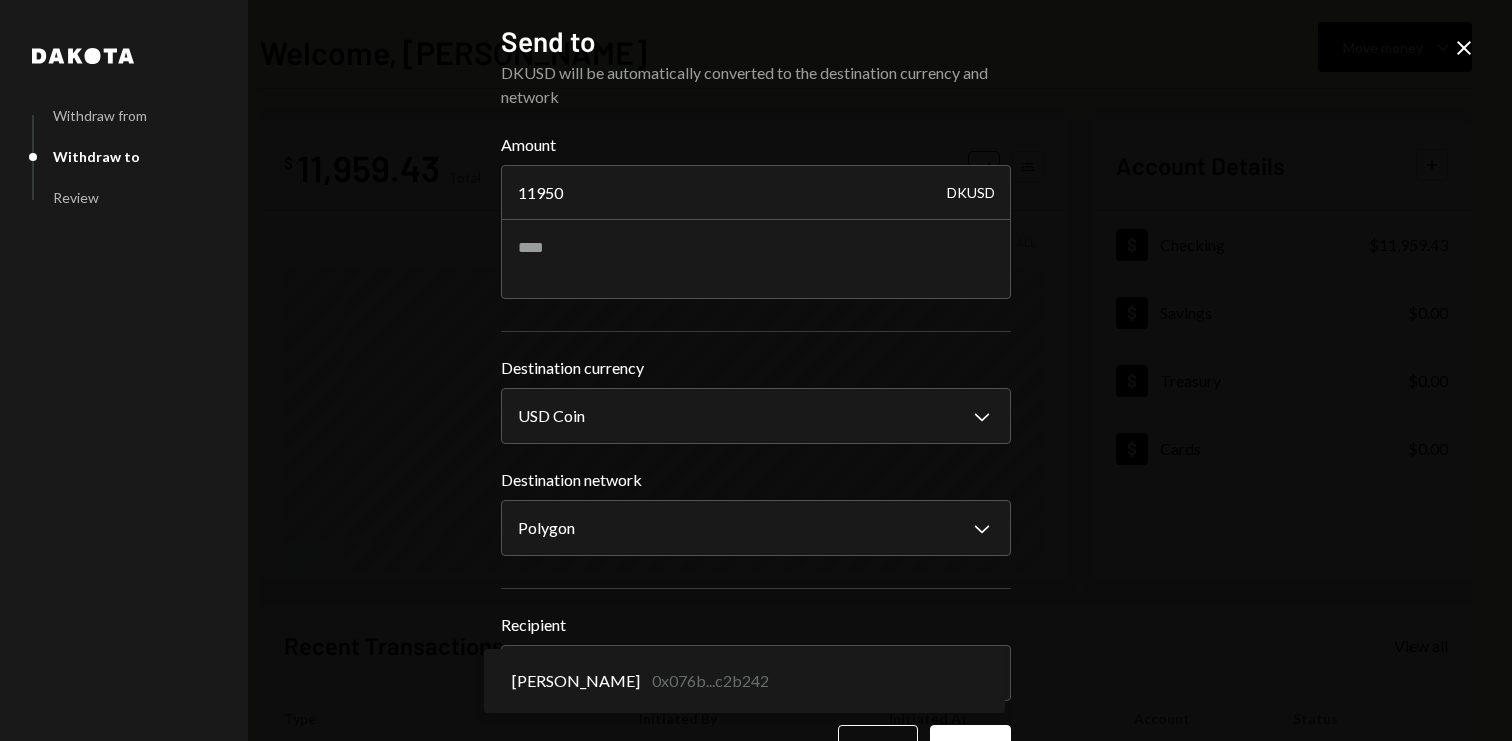 click on "L Lualtek Inc. Caret Down Home Home Inbox Inbox Activities Transactions Accounts Accounts Caret Down Checking $11,959.43 Savings $0.00 Treasury $0.00 Cards $0.00 Dollar Rewards User Recipients Team Team Welcome, Anne Move money Caret Down $ 11,959.43 Total Graph Accounts 1W 1M 3M 1Y ALL Account Details Plus Dollar Checking $11,959.43 Dollar Savings $0.00 Dollar Treasury $0.00 Dollar Cards $0.00 Recent Transactions View all Type Initiated By Initiated At Account Status Bank Deposit $11,950.00 SNIPPFY, INC. 07/01/25 11:32 AM Checking Completed Withdrawal 9,980  DKUSD Anne Gallacher 07/01/25 8:47 AM Checking Completed Bank Deposit $9,980.00 CRAWL AI INC. 06/30/25 3:37 PM Checking Completed Withdrawal 19,950  DKUSD Anne Gallacher 06/30/25 11:26 AM Checking Completed Bank Deposit $19,950.00 CRAWL AI INC. 06/27/25 3:45 PM Checking Completed /dashboard Dakota Withdraw from Withdraw to Review Send to DKUSD will be automatically converted to the destination currency and network Amount 11950 DKUSD Destination currency" at bounding box center [756, 370] 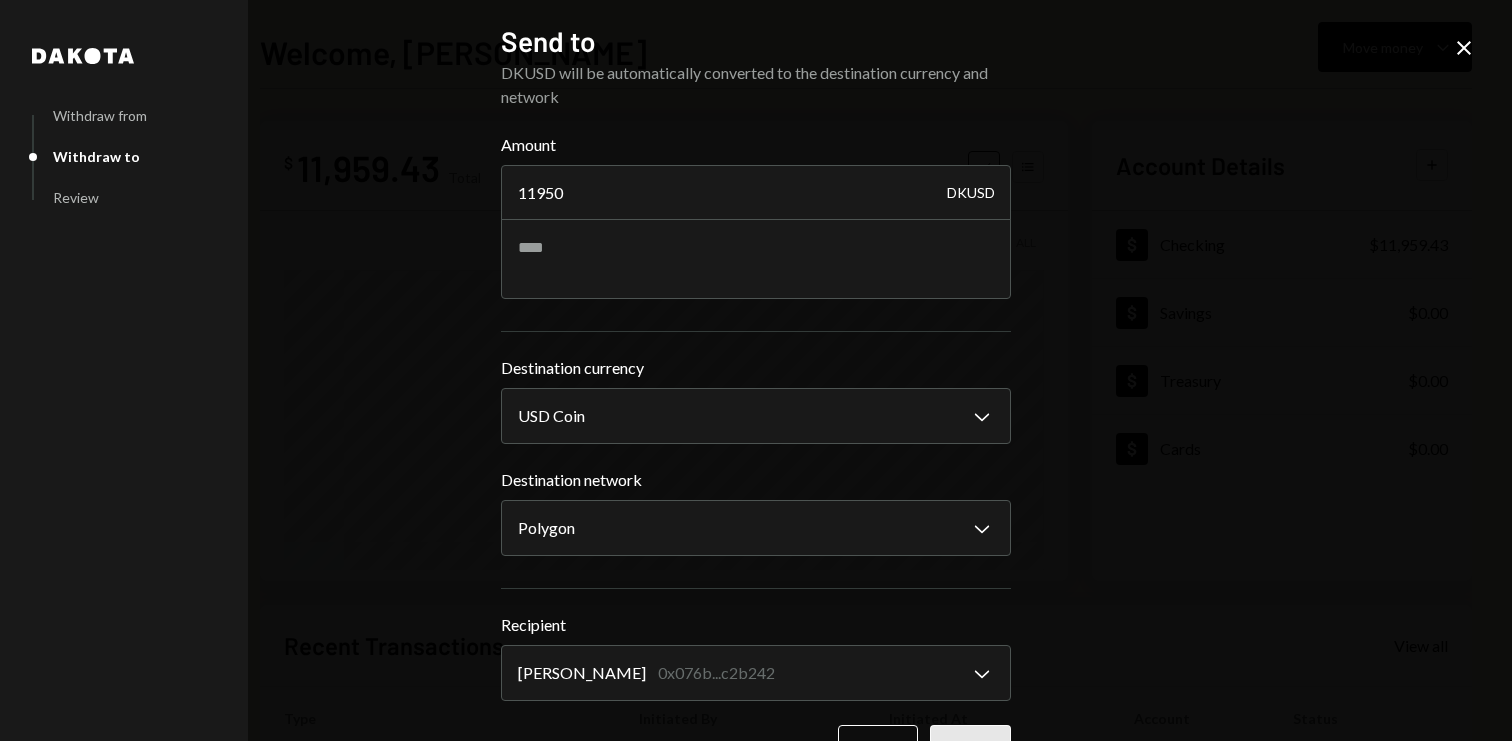 click on "Next" at bounding box center [970, 748] 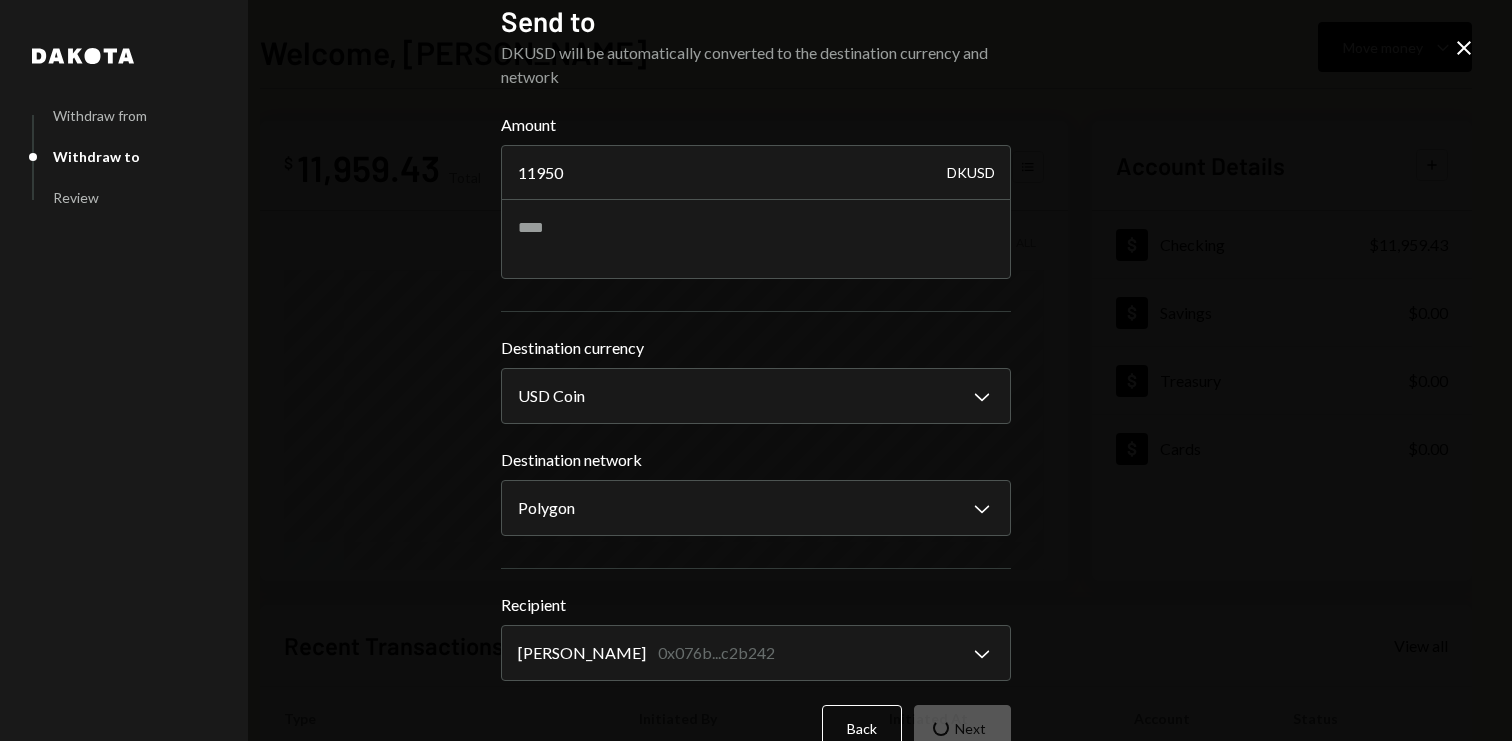 scroll, scrollTop: 0, scrollLeft: 0, axis: both 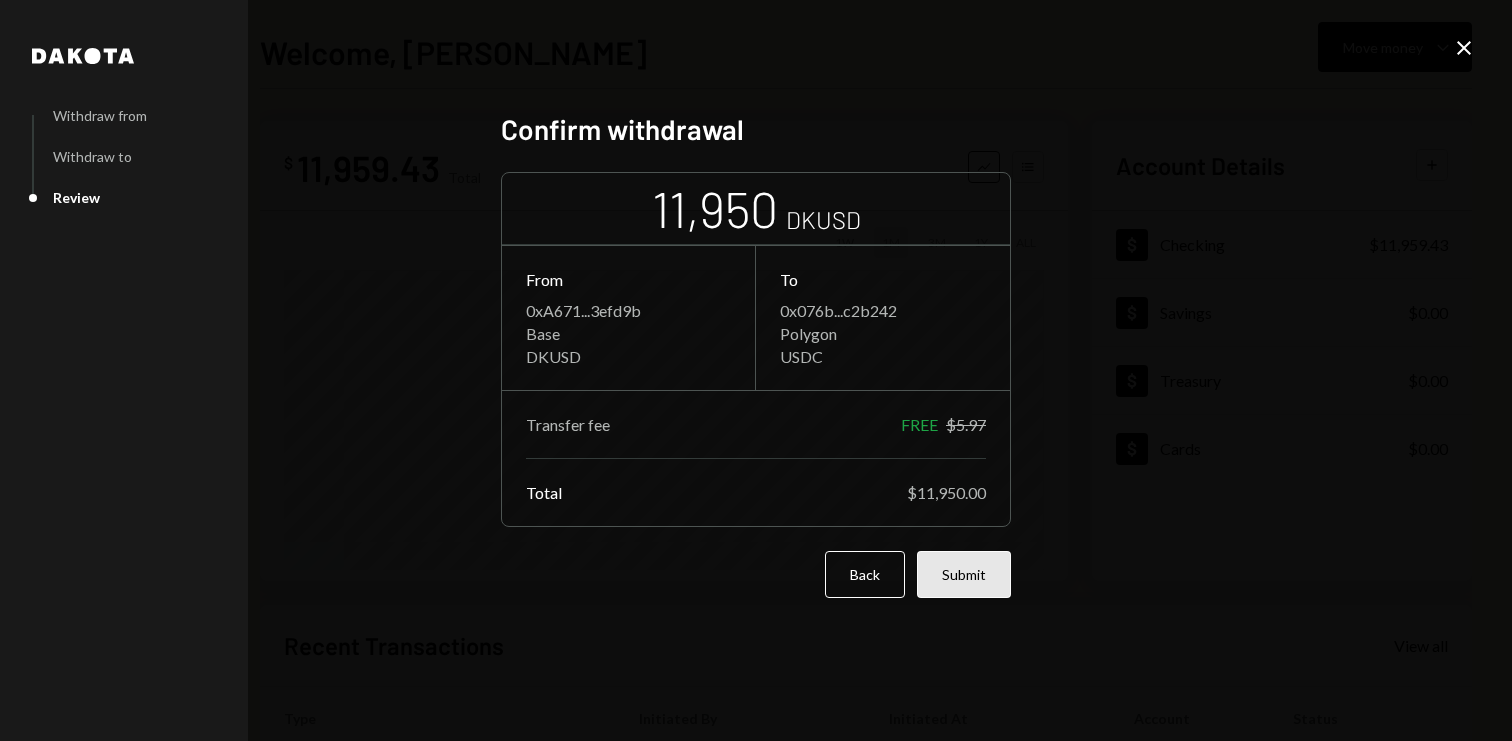click on "Submit" at bounding box center [964, 574] 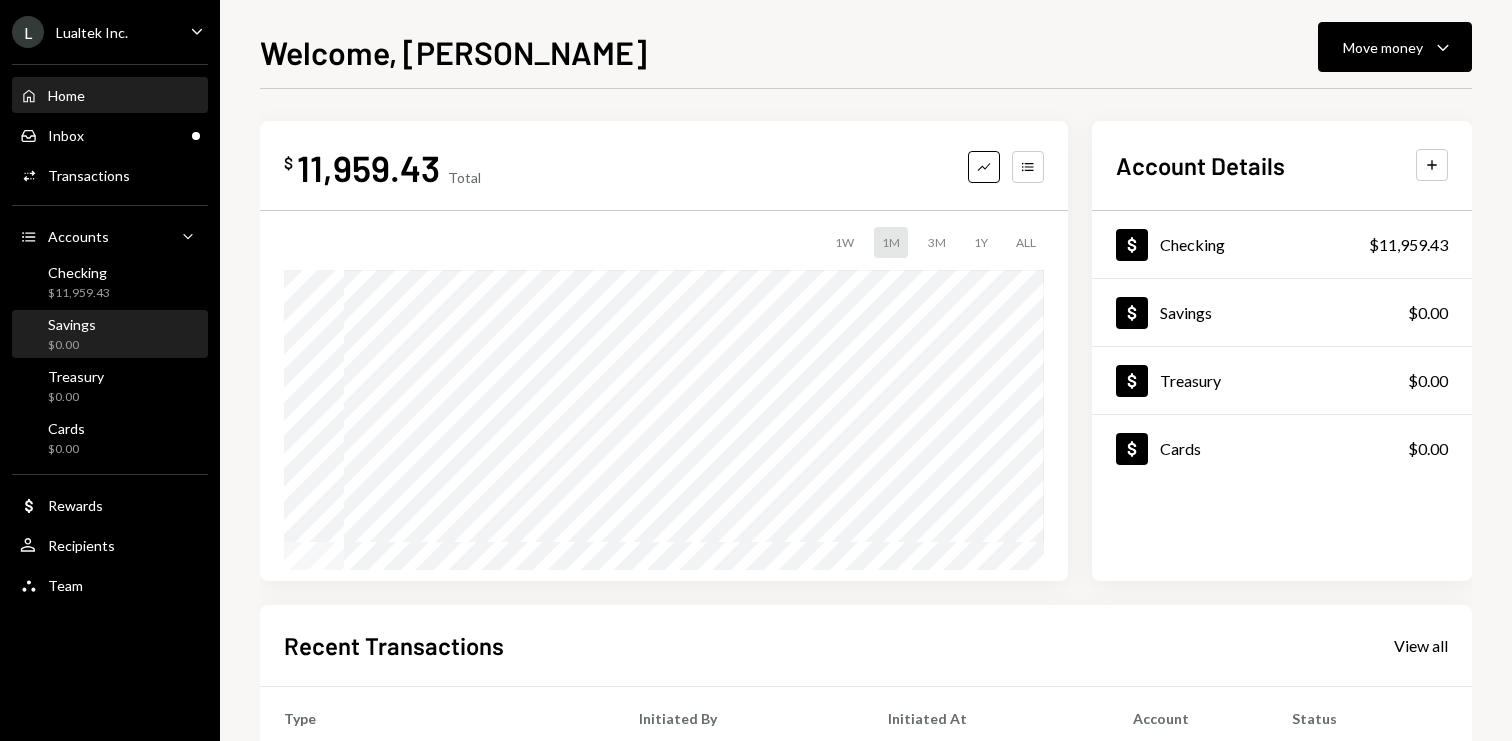 click on "Savings" at bounding box center [72, 324] 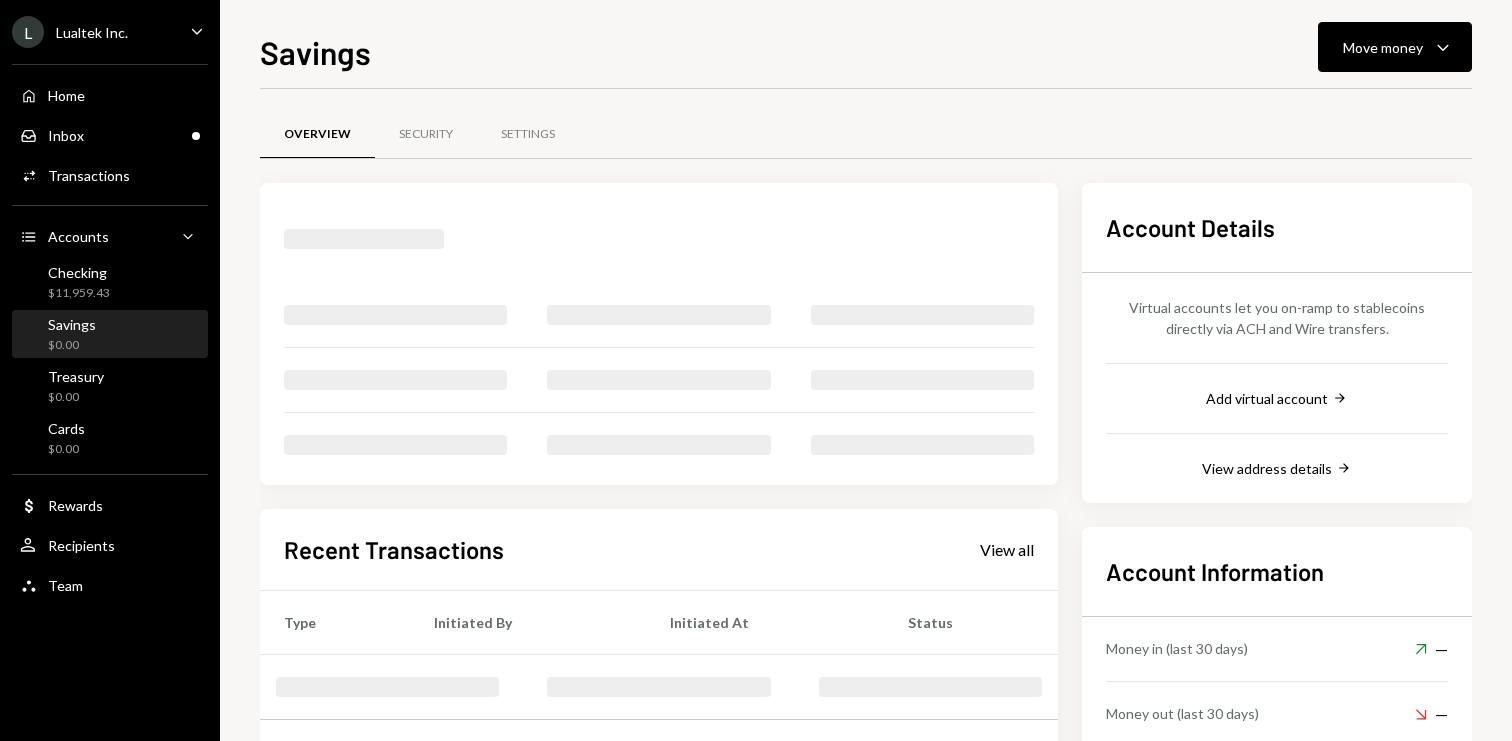 click on "Checking $11,959.43" at bounding box center [110, 283] 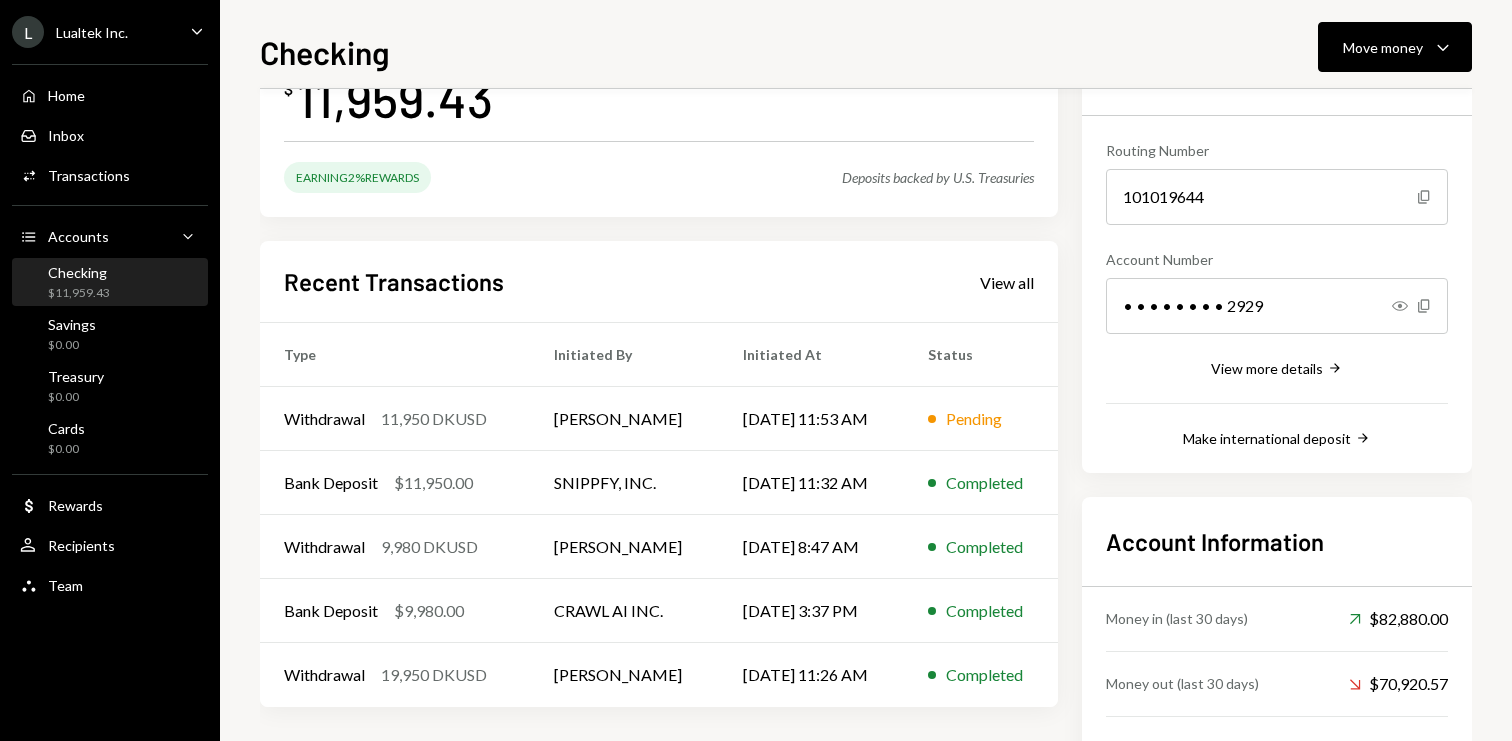 scroll, scrollTop: 0, scrollLeft: 0, axis: both 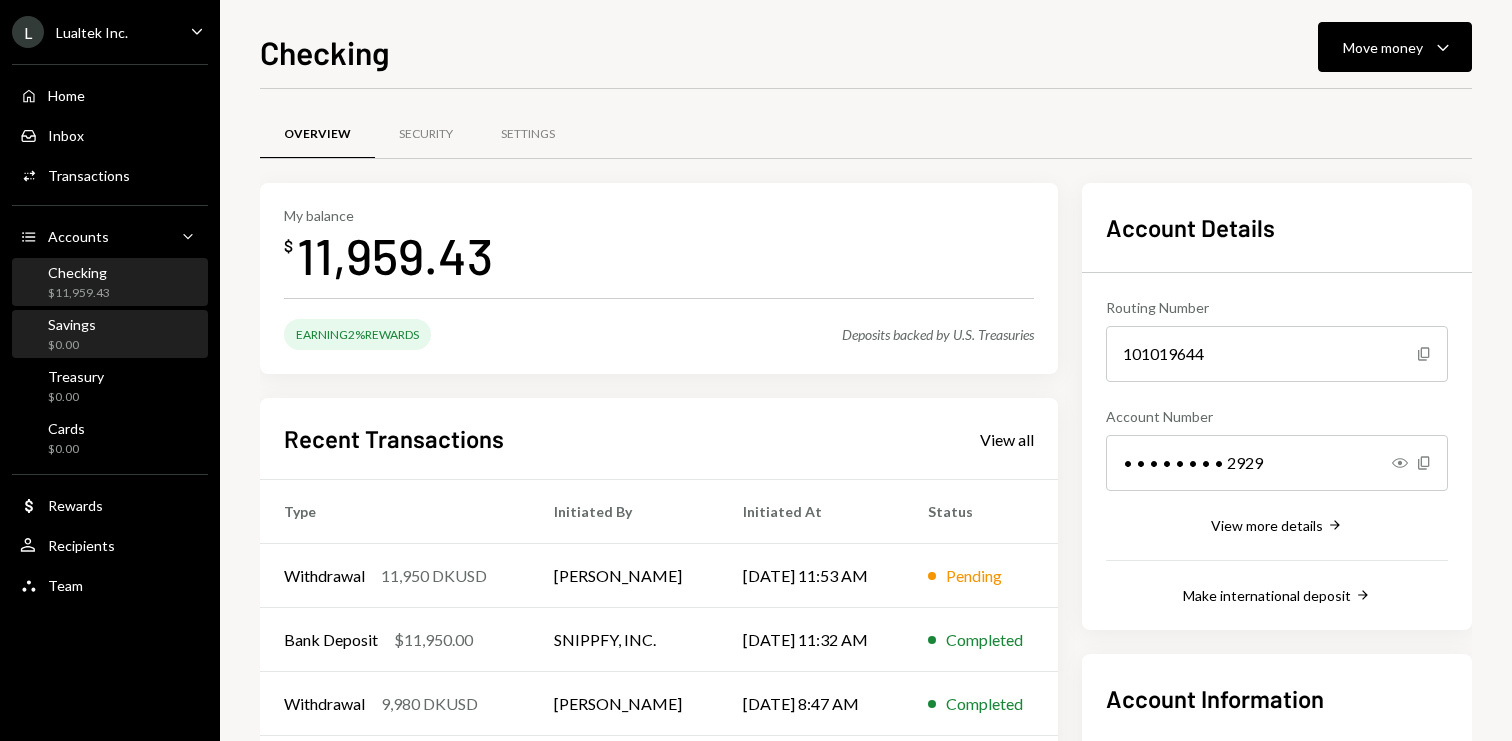 click on "$0.00" at bounding box center (72, 345) 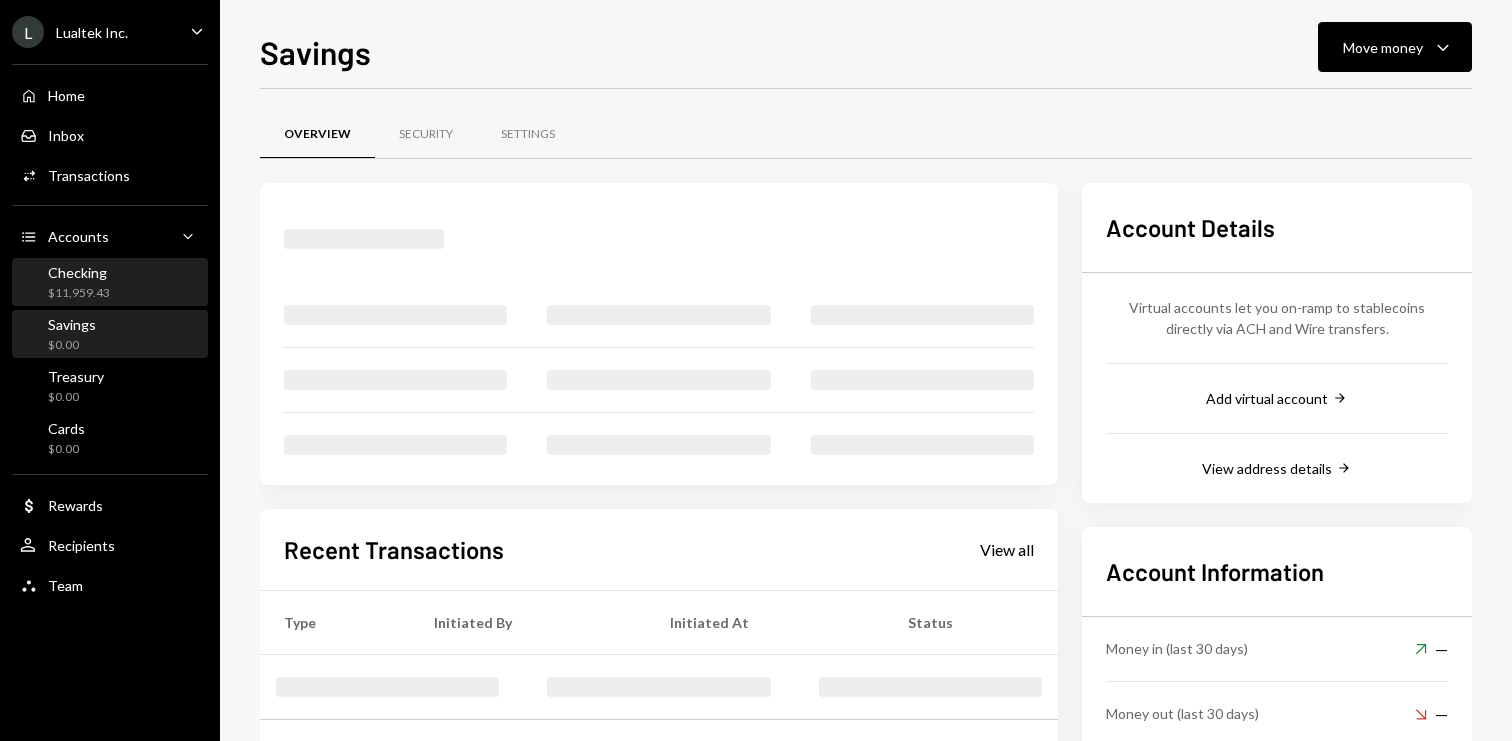 click on "Checking $11,959.43" at bounding box center [110, 283] 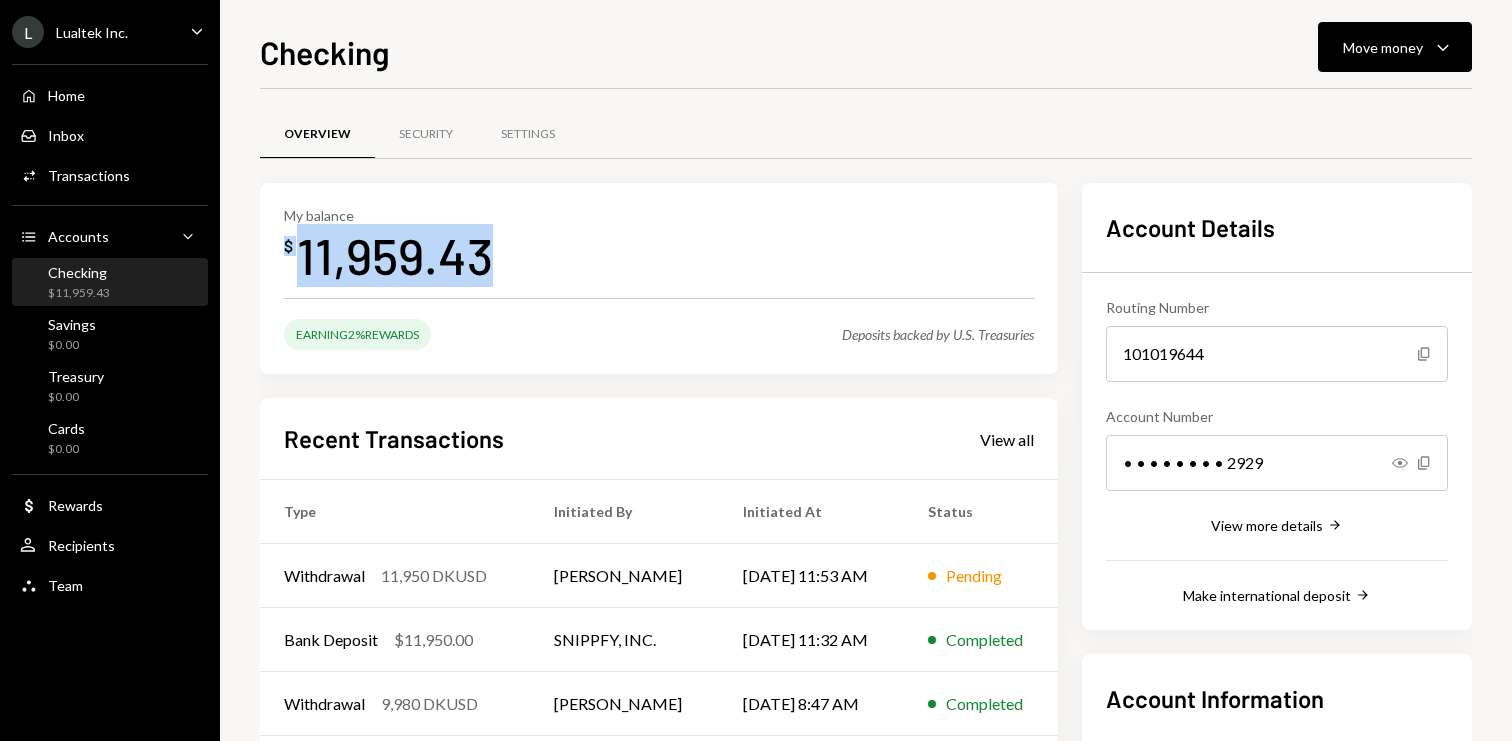 drag, startPoint x: 513, startPoint y: 261, endPoint x: 266, endPoint y: 245, distance: 247.51767 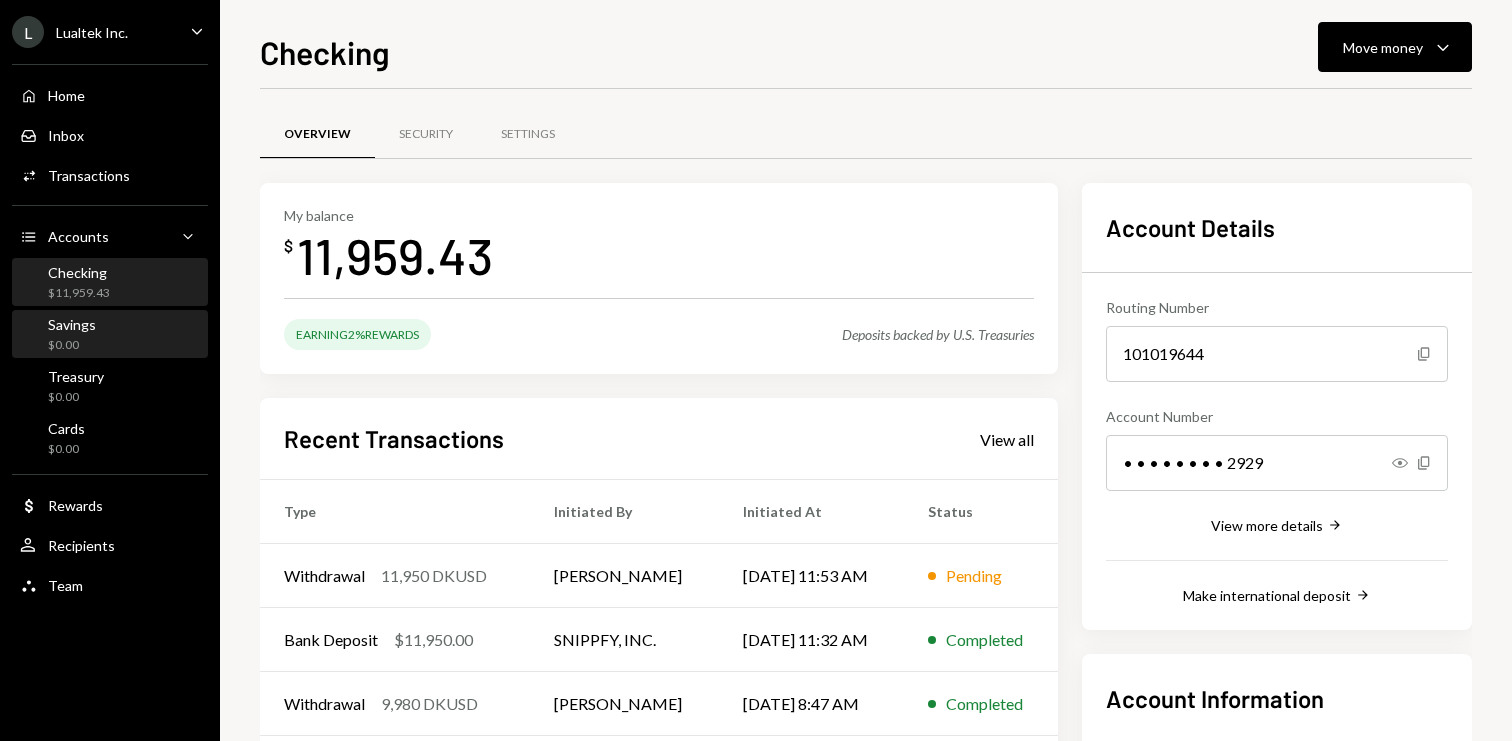 click on "$0.00" at bounding box center [72, 345] 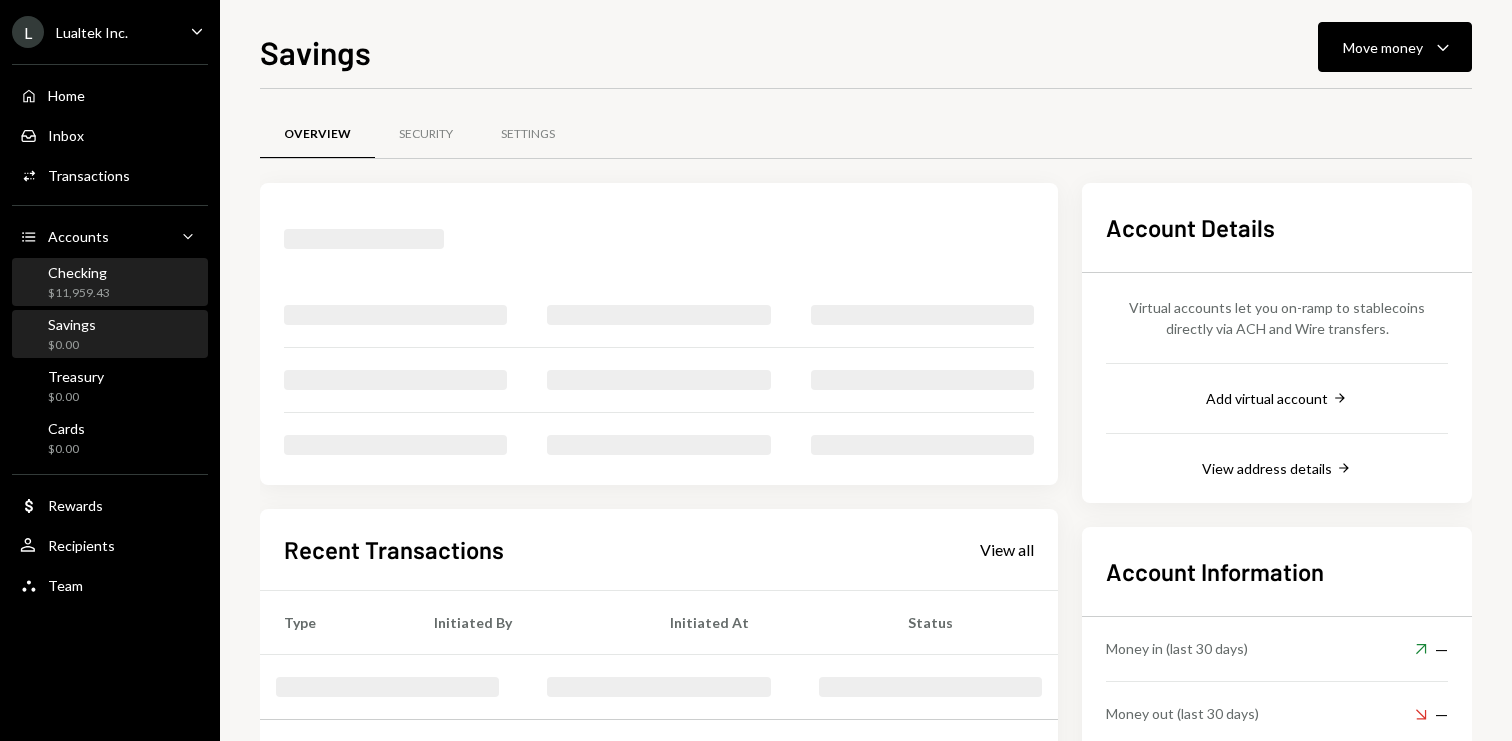 click on "Checking $11,959.43" at bounding box center (110, 283) 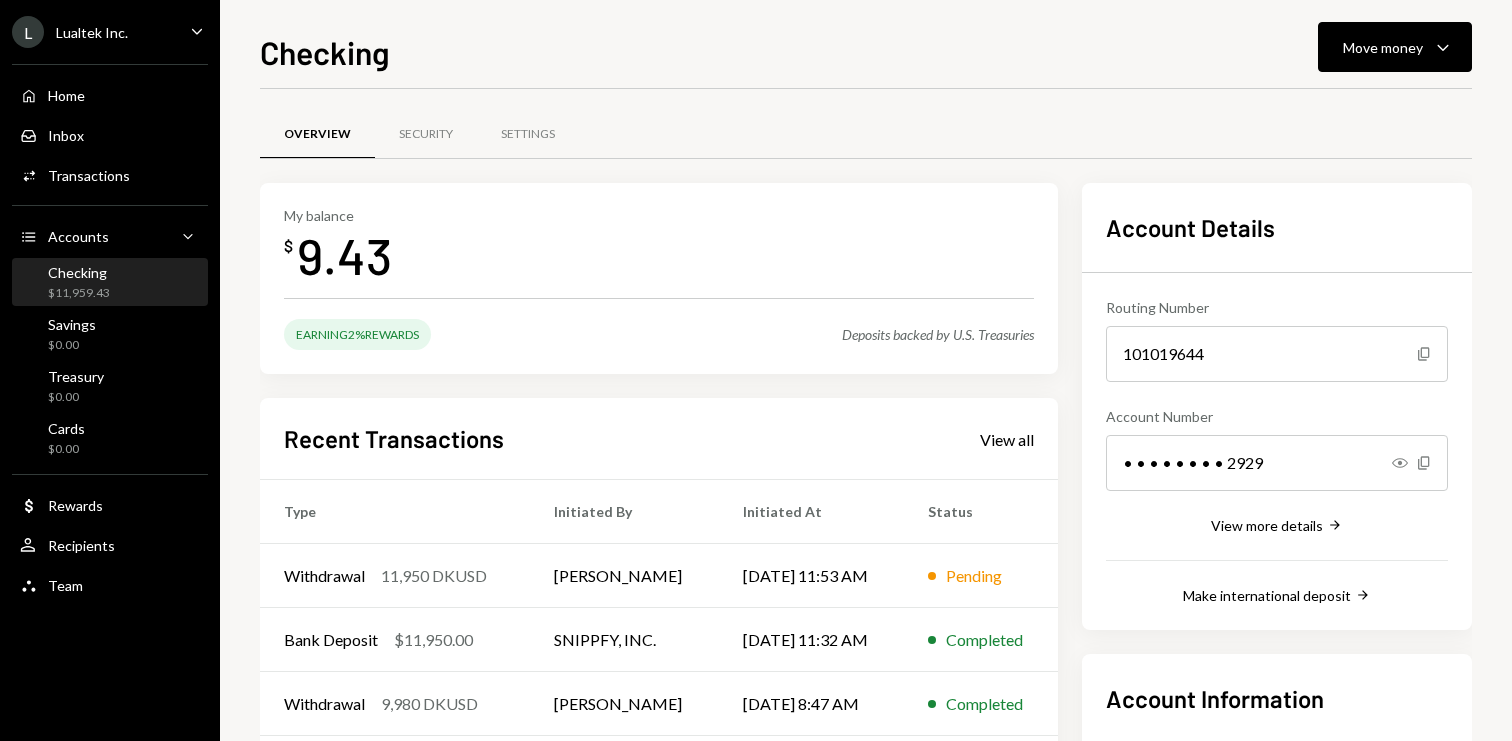 scroll, scrollTop: 0, scrollLeft: 0, axis: both 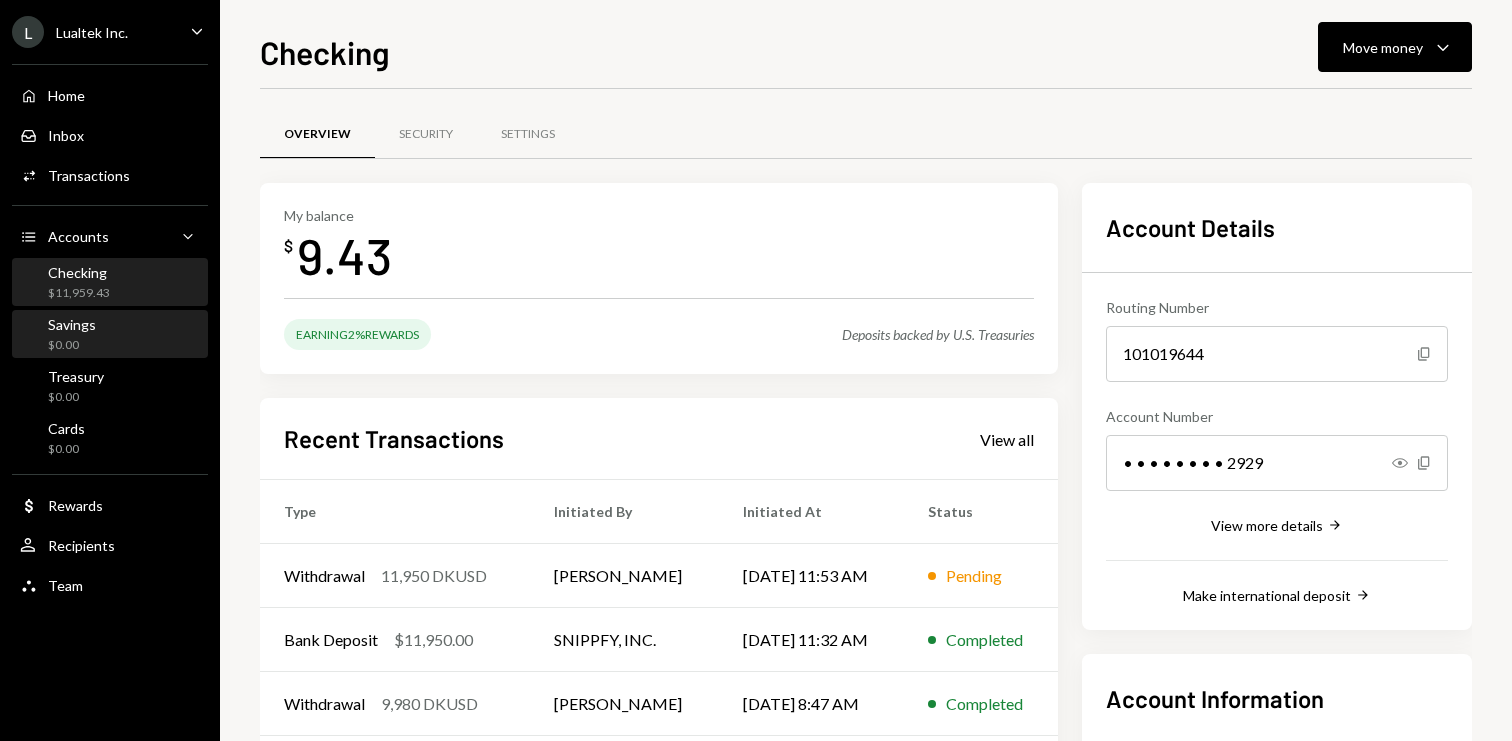 click on "Savings" at bounding box center (72, 324) 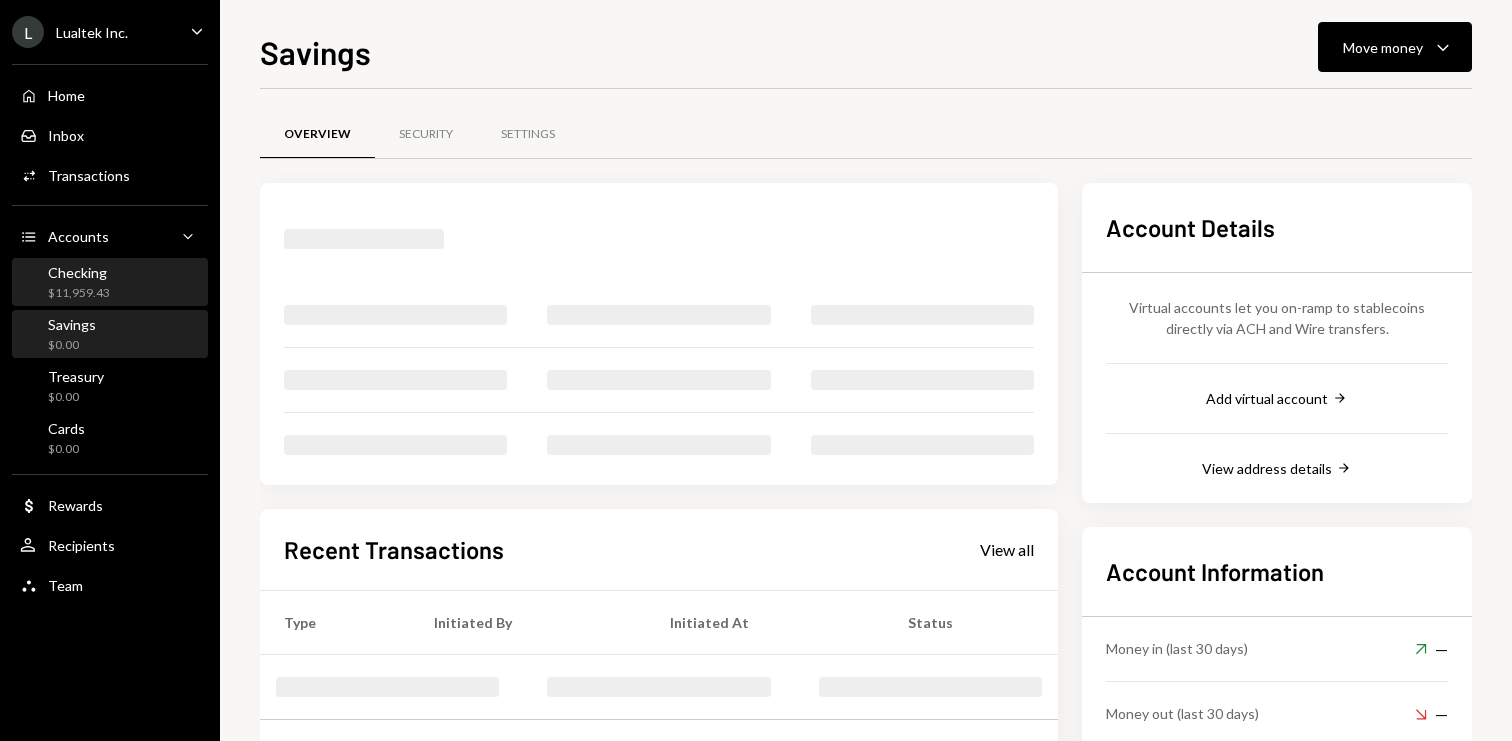 click on "Checking $11,959.43" at bounding box center [110, 283] 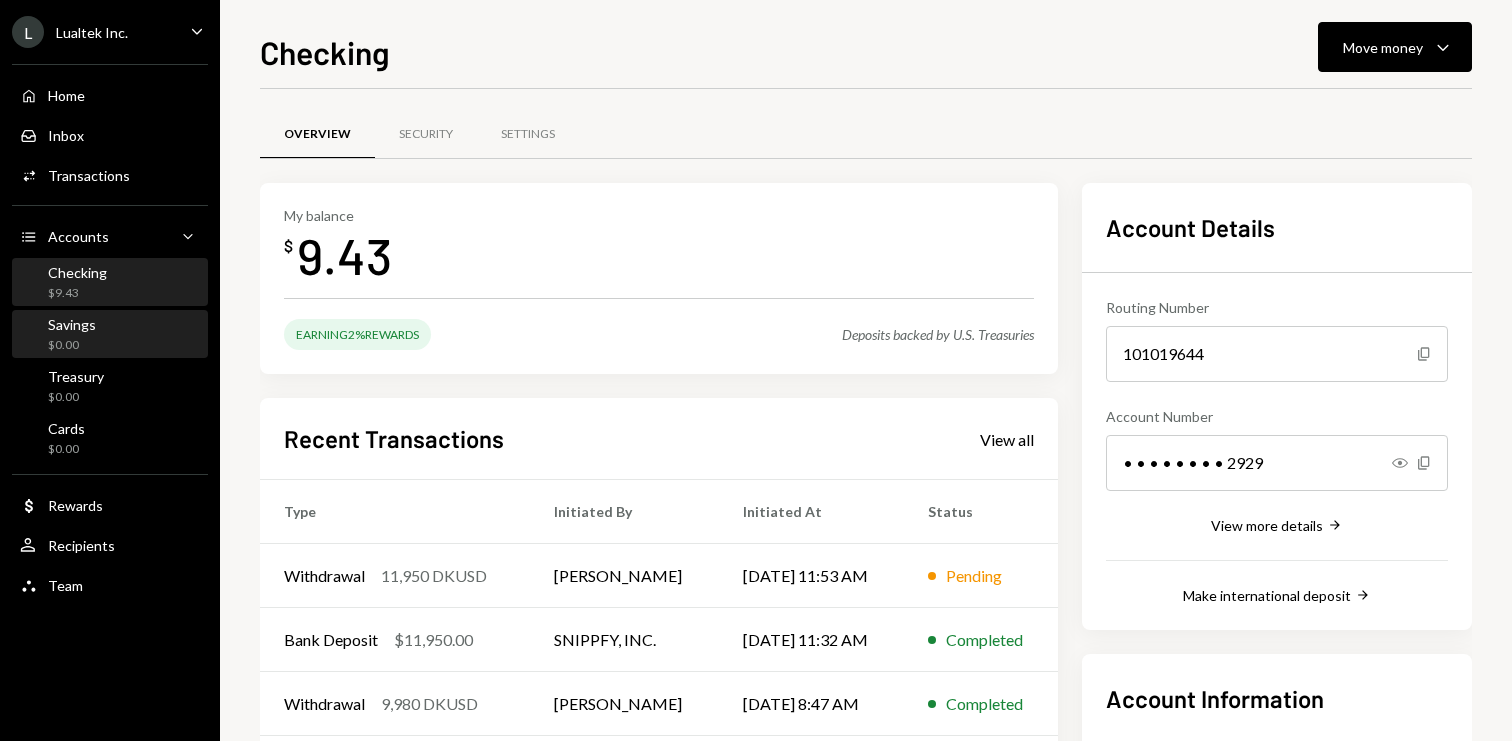 click on "Checking $9.43" at bounding box center (110, 283) 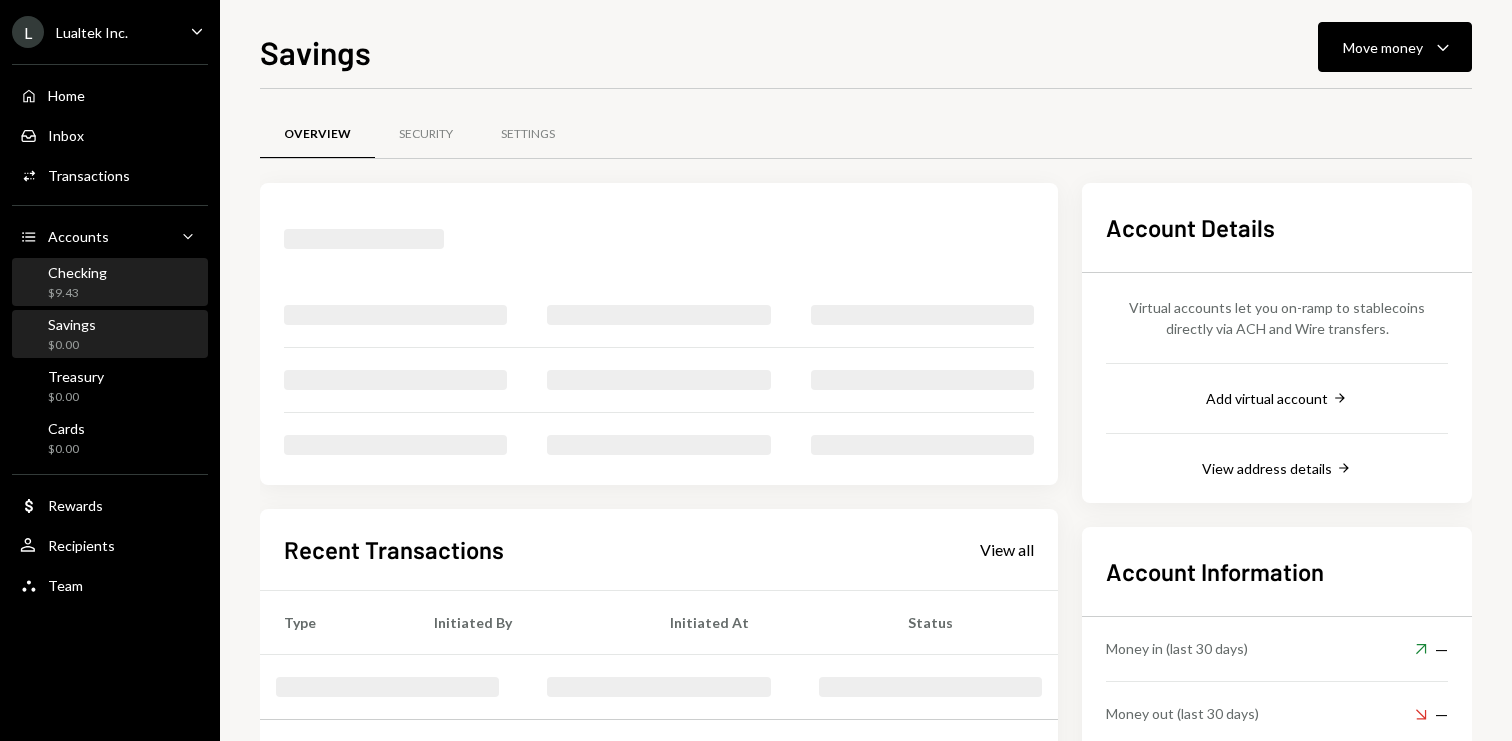 click on "Checking $9.43" at bounding box center [110, 283] 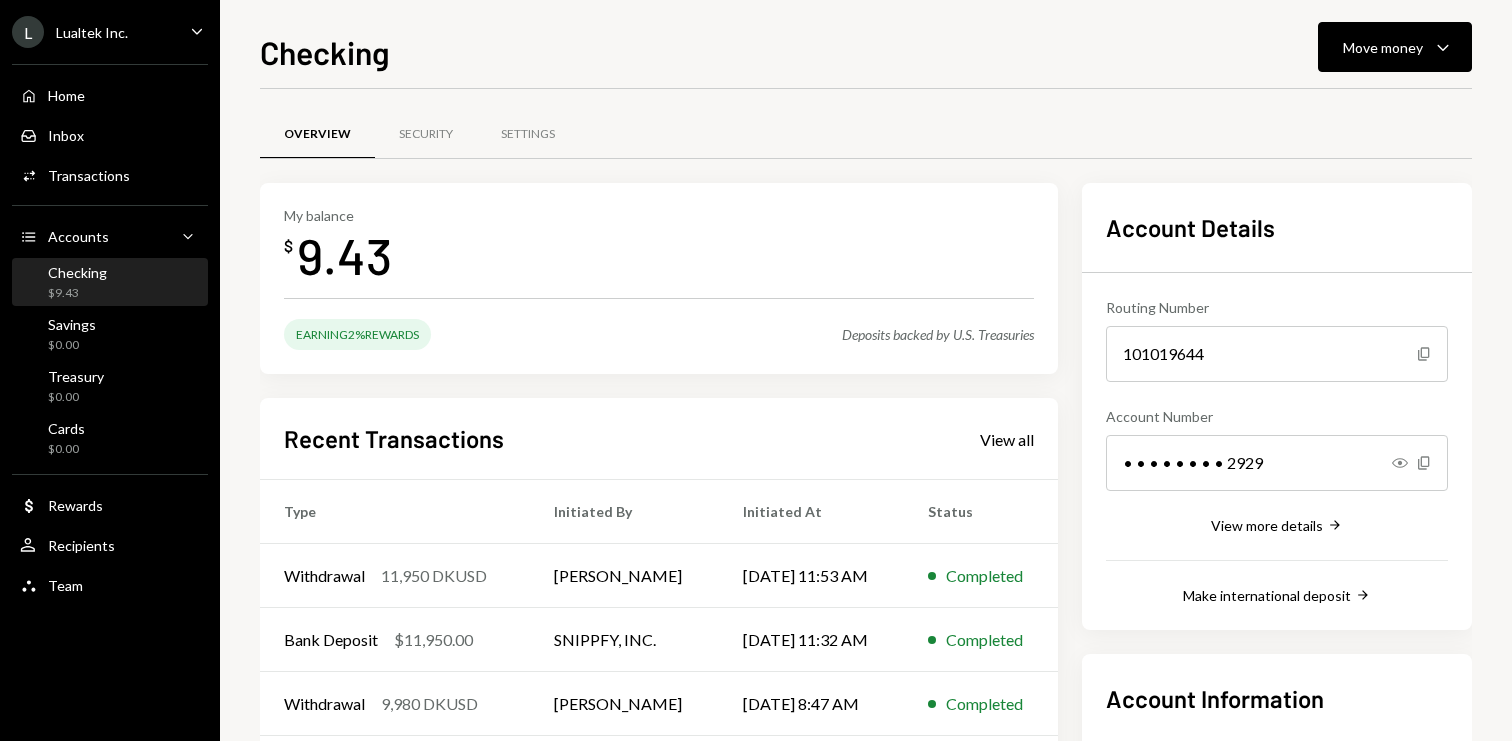 scroll, scrollTop: 0, scrollLeft: 0, axis: both 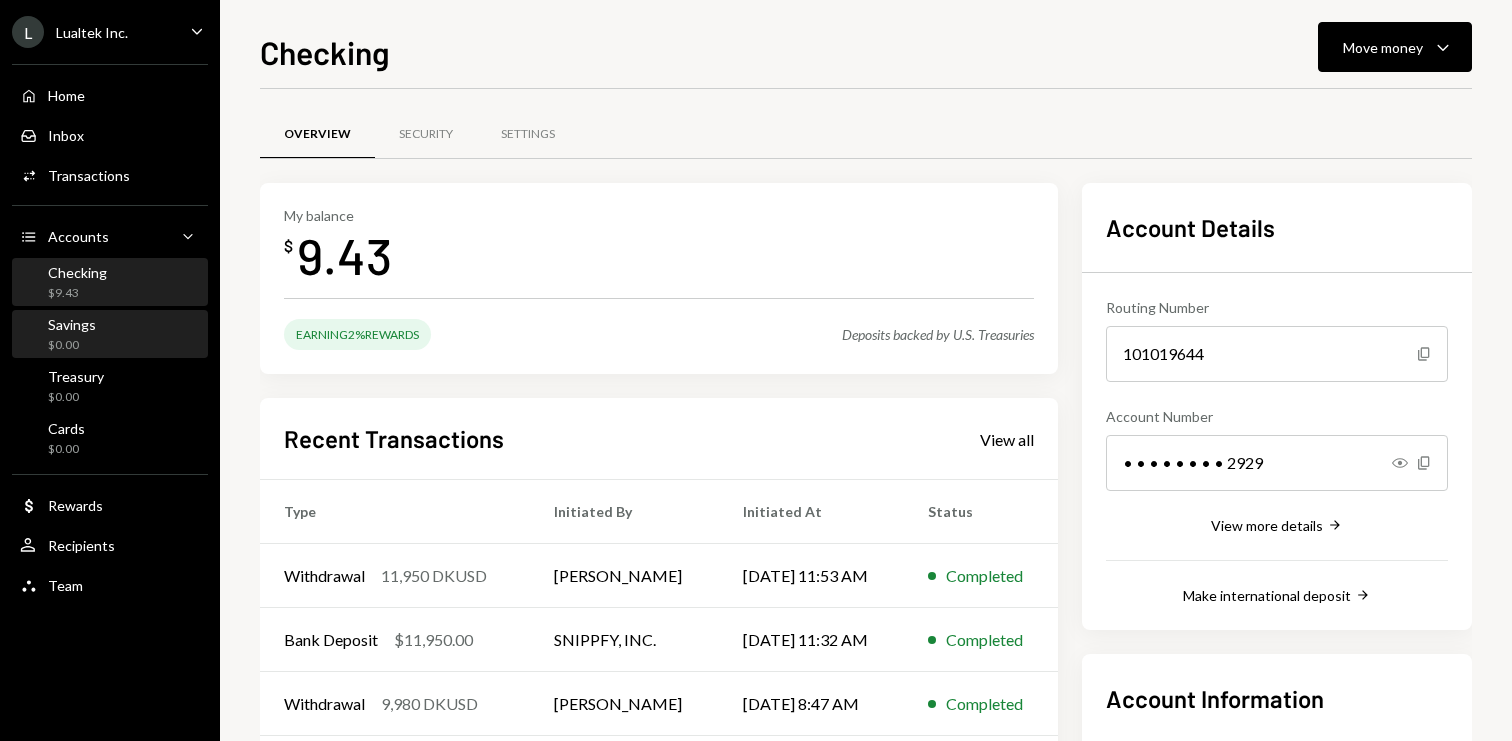 click on "Savings $0.00" at bounding box center [110, 335] 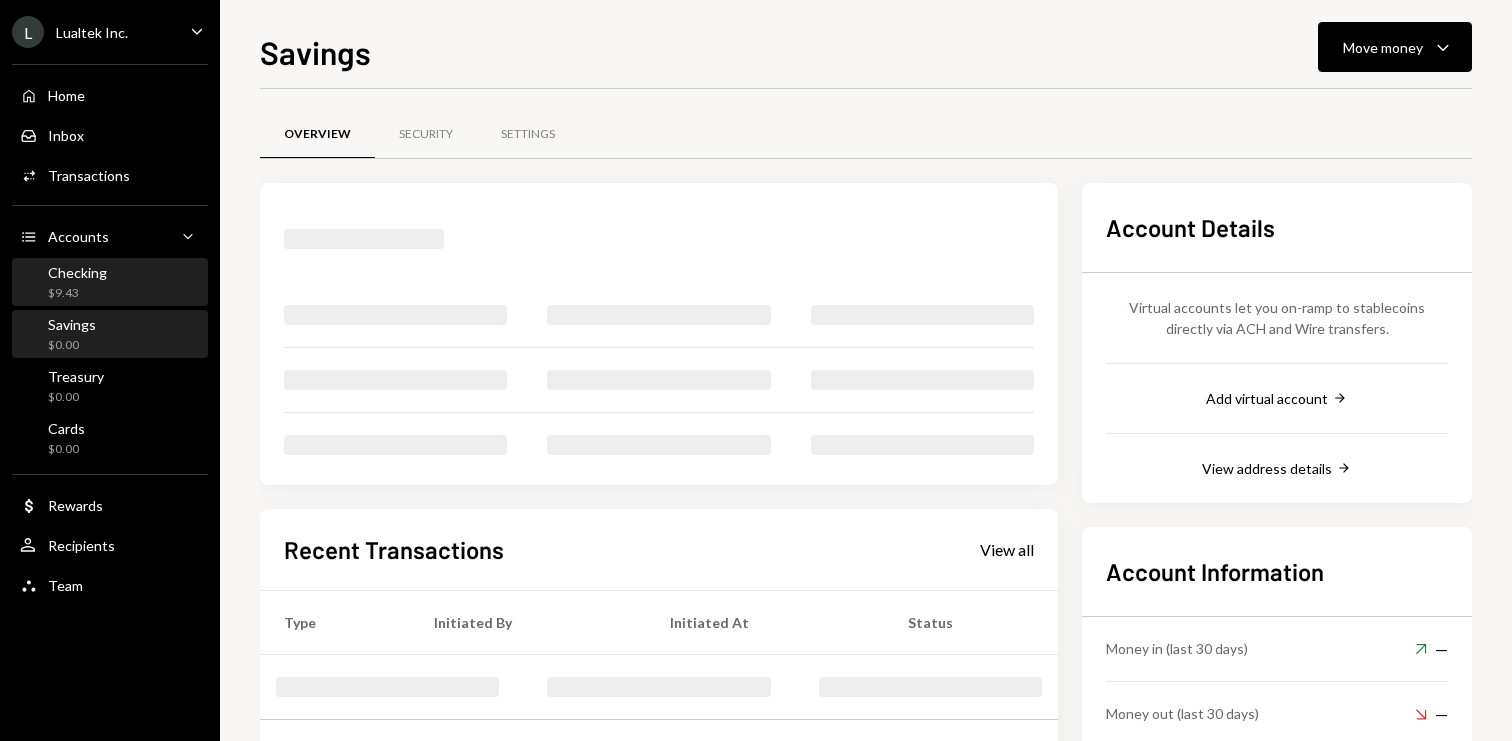 click on "Checking $9.43" at bounding box center (110, 283) 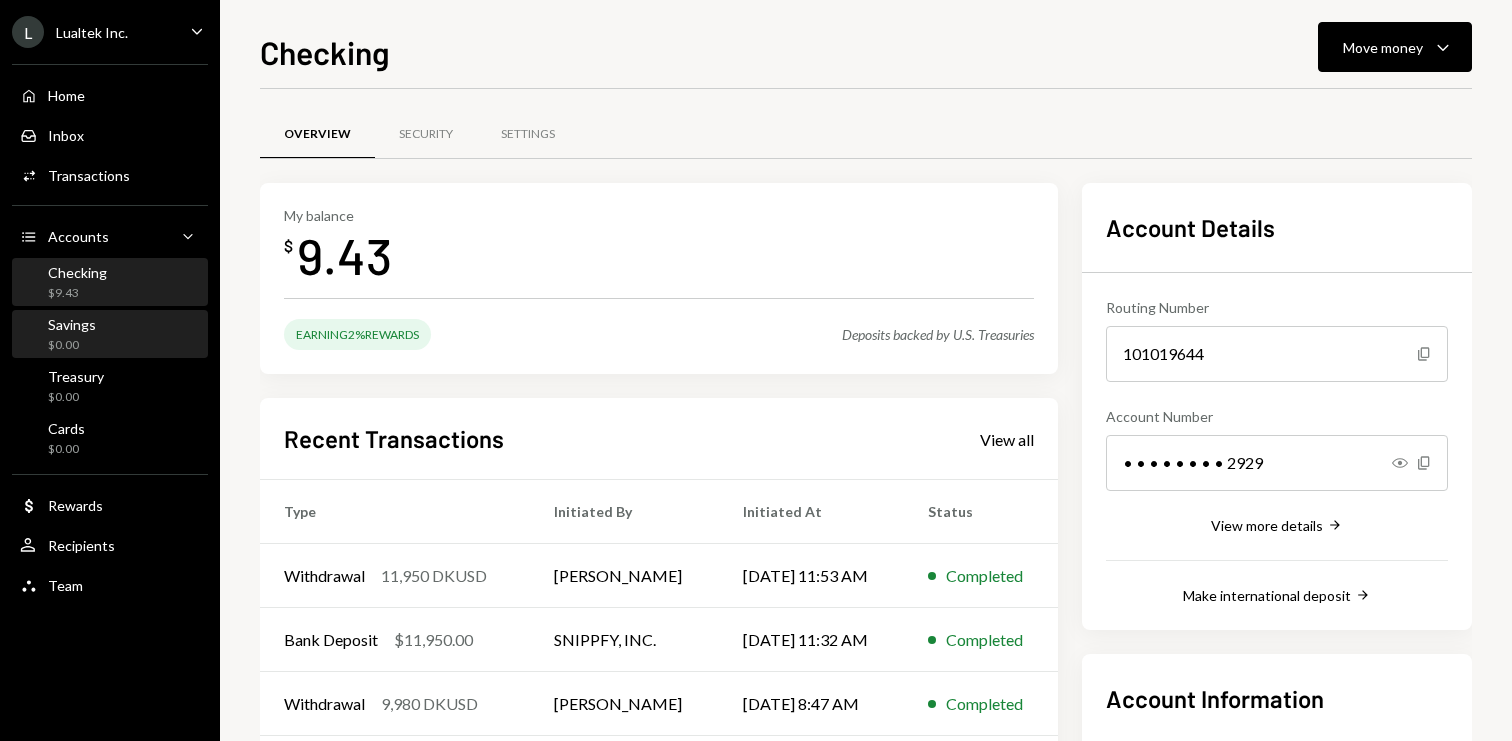 click on "Savings $0.00" at bounding box center (110, 335) 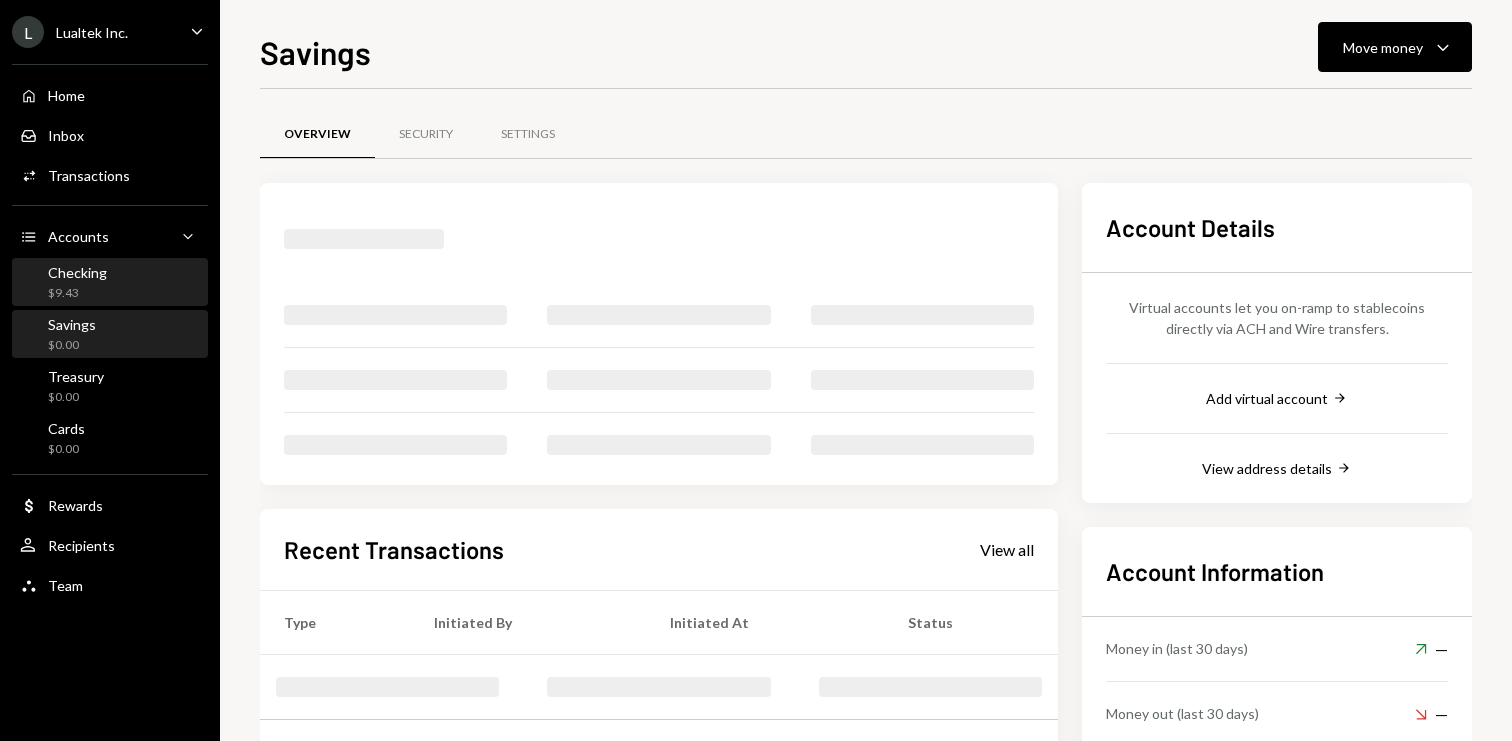 click on "Checking $9.43" at bounding box center (110, 283) 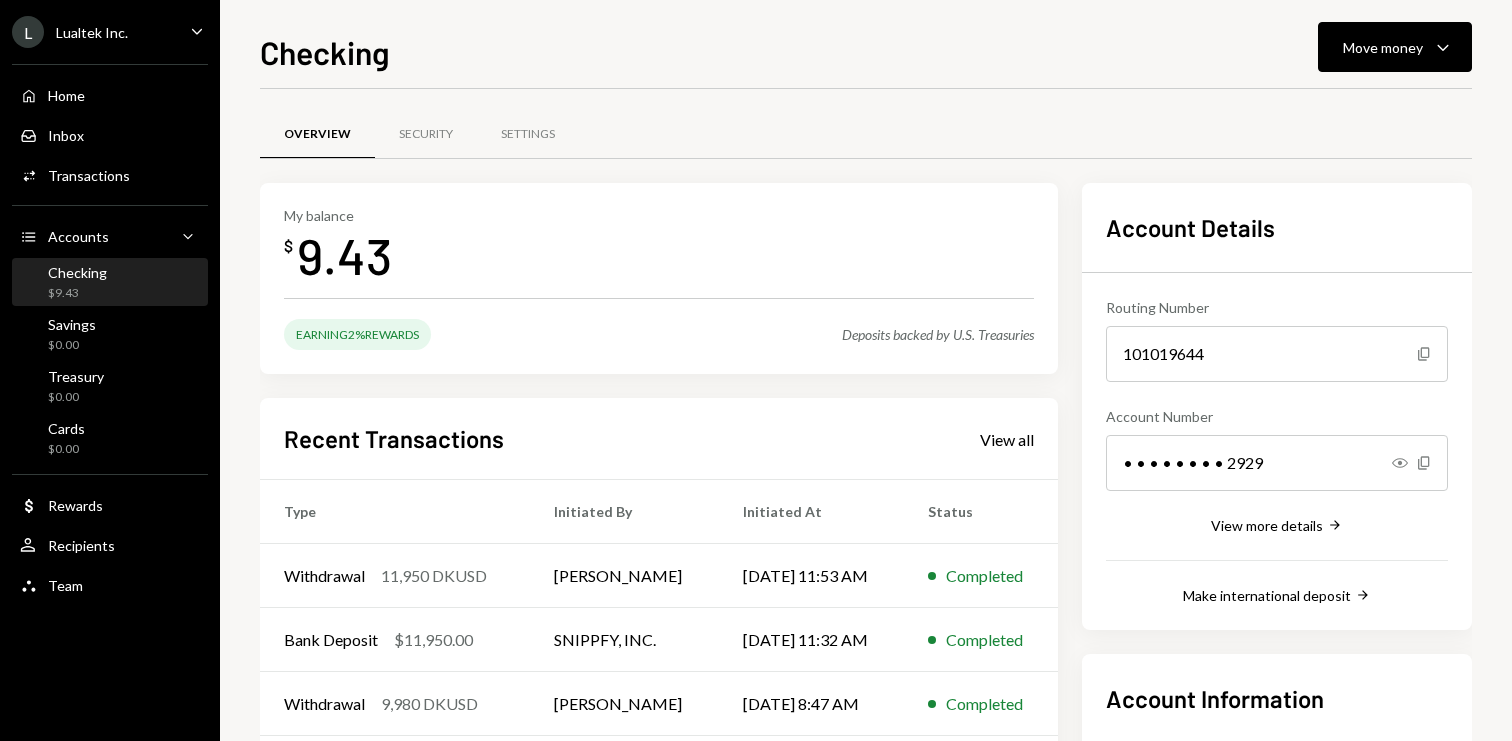 click on "Overview Security Settings My balance $ 9.43 Earning  2%  Rewards Deposits backed by U.S. Treasuries Recent Transactions View all Type Initiated By Initiated At Status Withdrawal 11,950  DKUSD Anne Gallacher 07/01/25 11:53 AM Completed Bank Deposit $11,950.00 SNIPPFY, INC. 07/01/25 11:32 AM Completed Withdrawal 9,980  DKUSD Anne Gallacher 07/01/25 8:47 AM Completed Bank Deposit $9,980.00 CRAWL AI INC. 06/30/25 3:37 PM Completed Withdrawal 19,950  DKUSD Anne Gallacher 06/30/25 11:26 AM Completed Account Details Routing Number 101019644 Copy Account Number • • • • • • • •  2929 Show Copy View more details Right Arrow Make international deposit Right Arrow Account Information Money in (last 30 days) Up Right Arrow $82,880.00 Money out (last 30 days) Down Right Arrow $82,870.57 View address details Right Arrow" at bounding box center (866, 536) 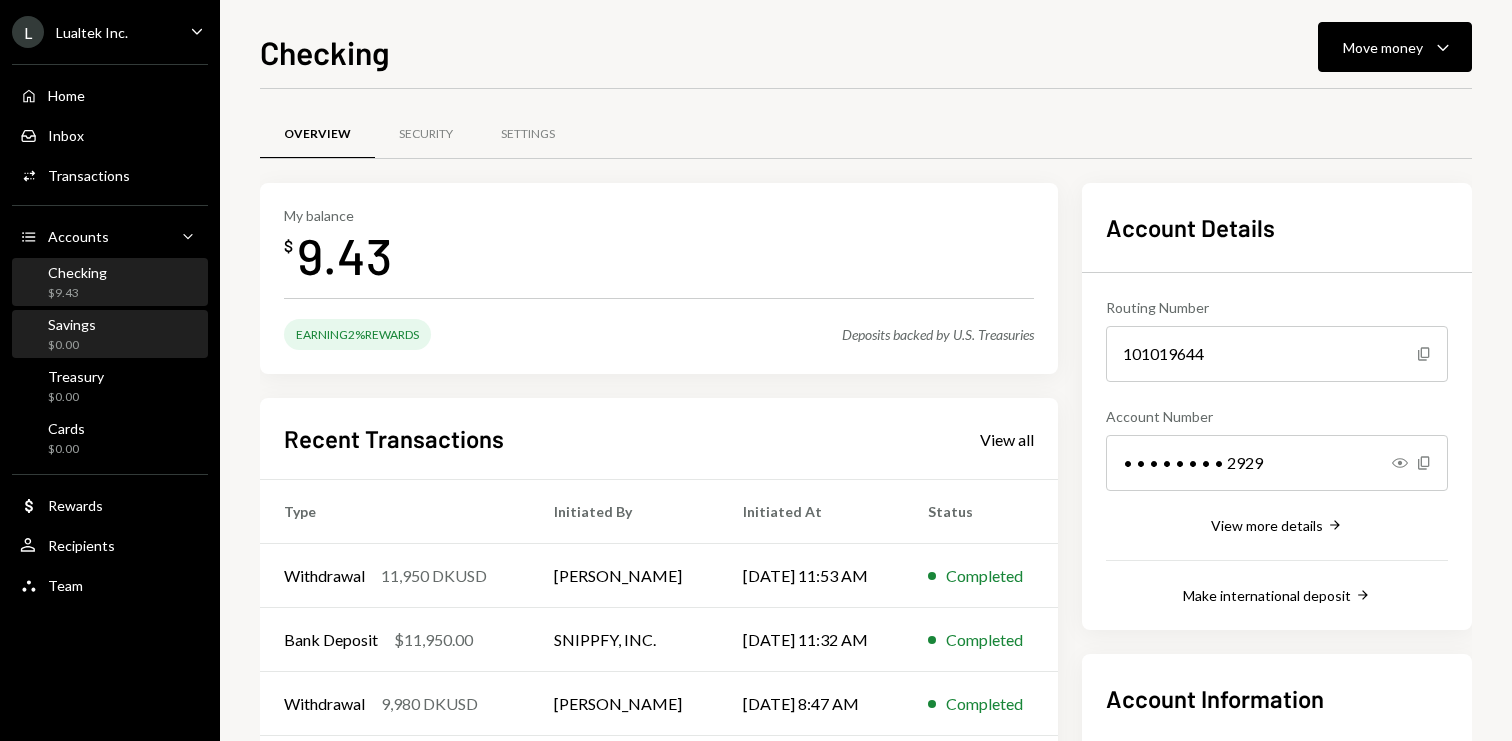 click on "Savings $0.00" at bounding box center (110, 335) 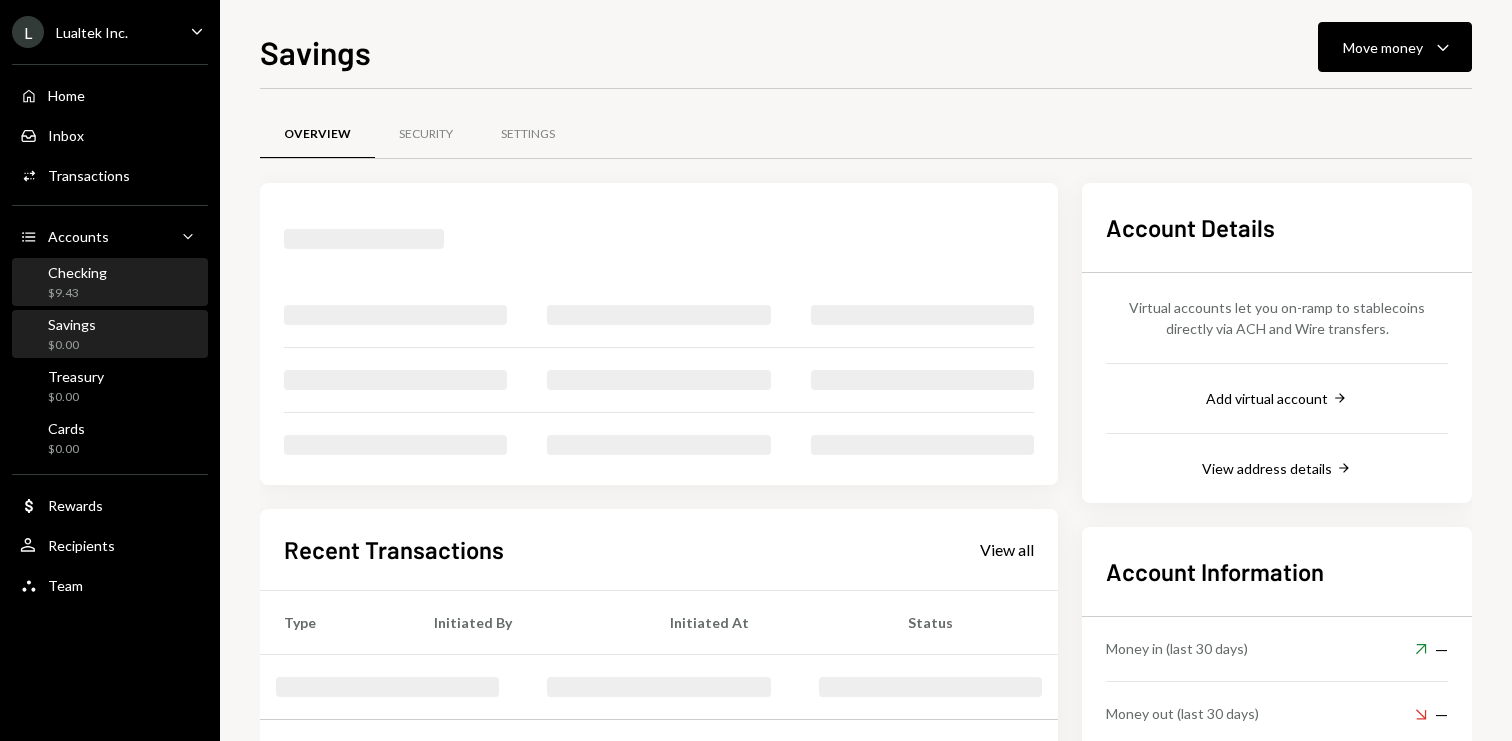 click on "Checking $9.43" at bounding box center [110, 283] 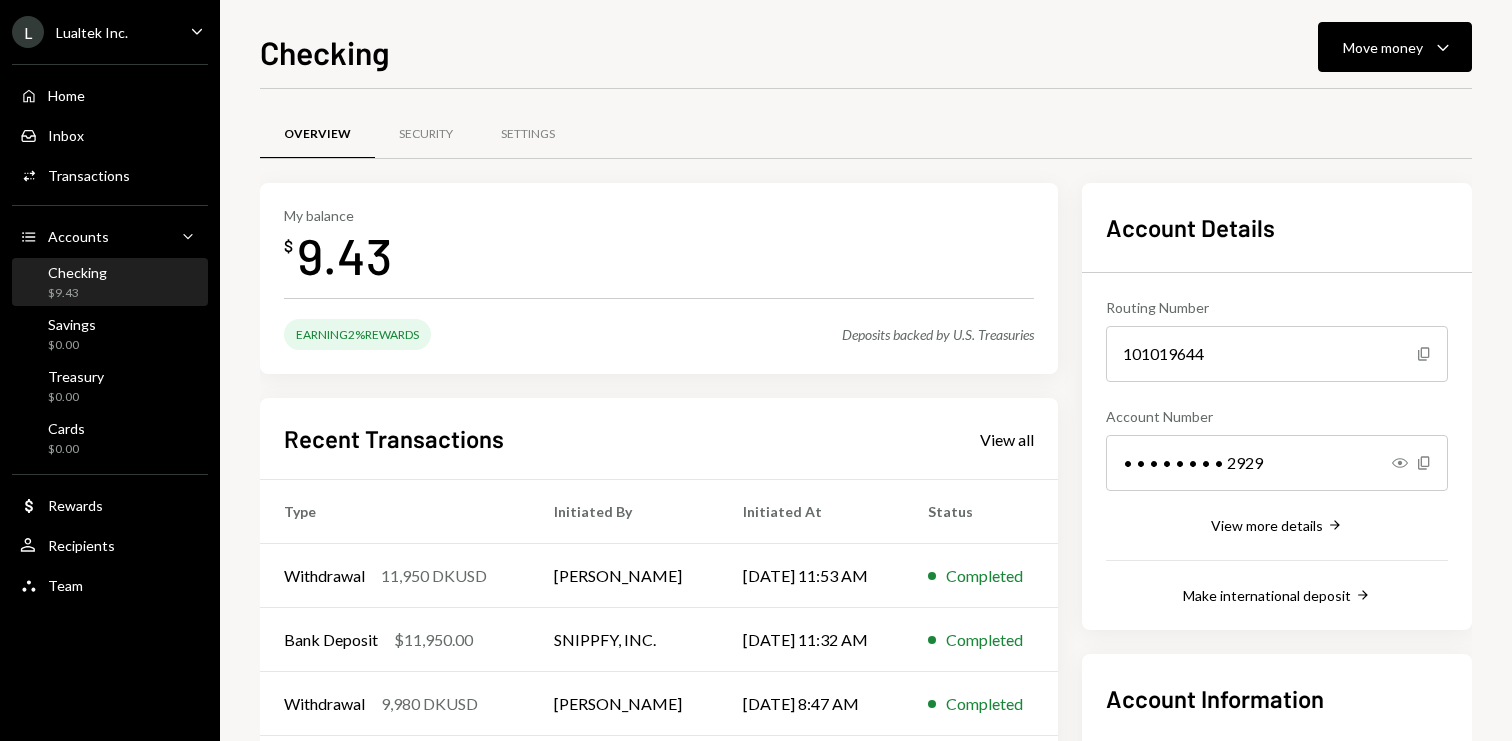 scroll, scrollTop: 0, scrollLeft: 0, axis: both 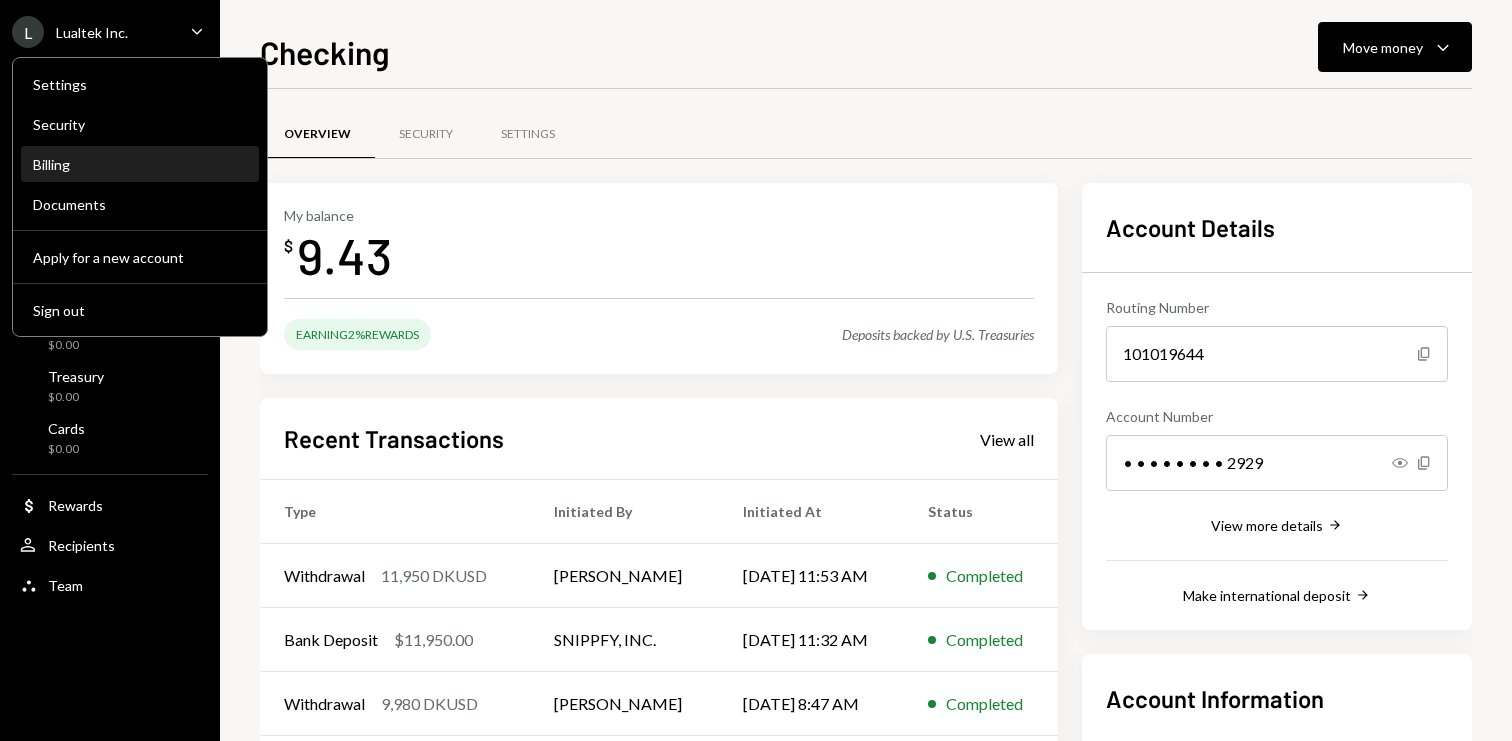 click on "Billing" at bounding box center (140, 164) 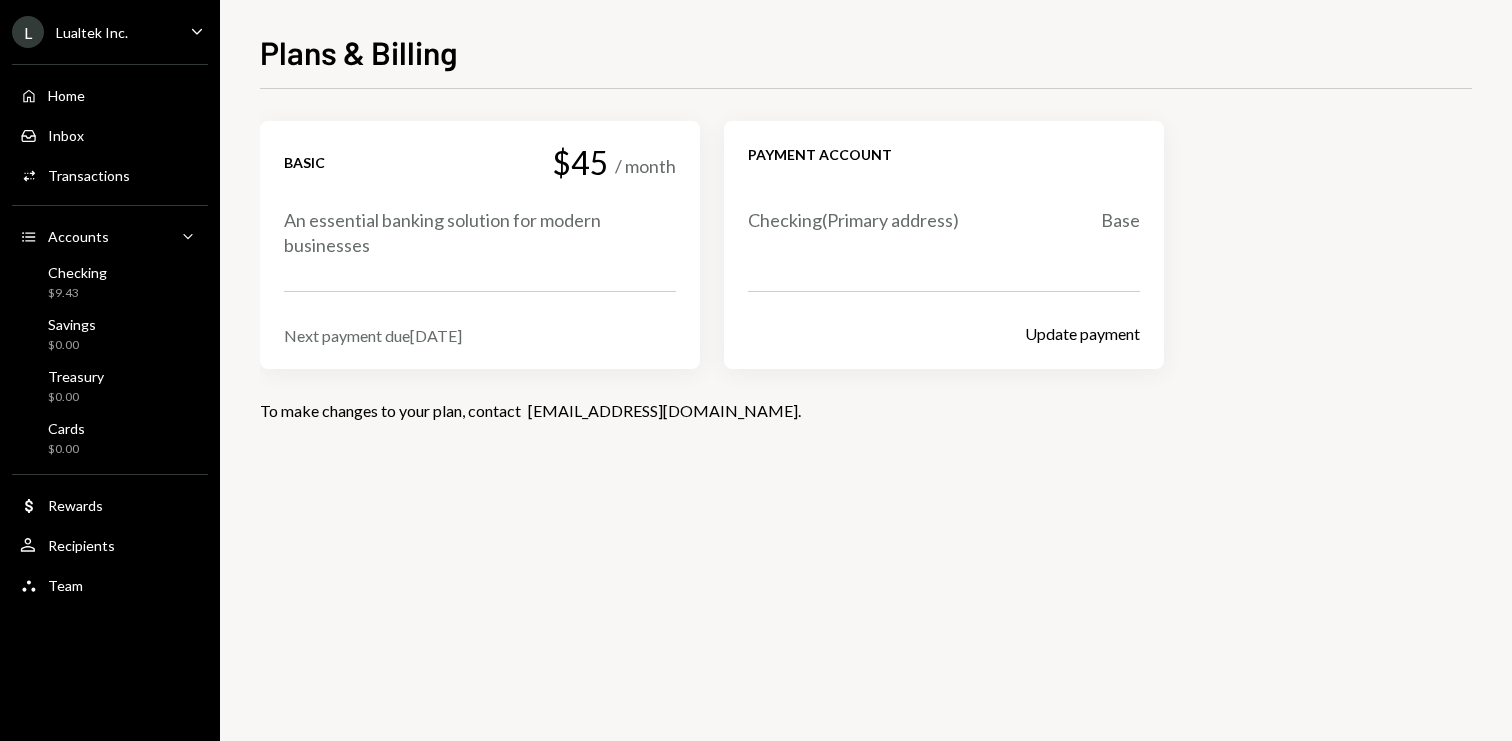 click on "Basic $45 /   month An essential banking solution for modern businesses Next payment due  [DATE] Payment account Checking  ( Primary   address) Base Update payment To make changes to your plan, contact   [EMAIL_ADDRESS][DOMAIN_NAME] ." at bounding box center [866, 415] 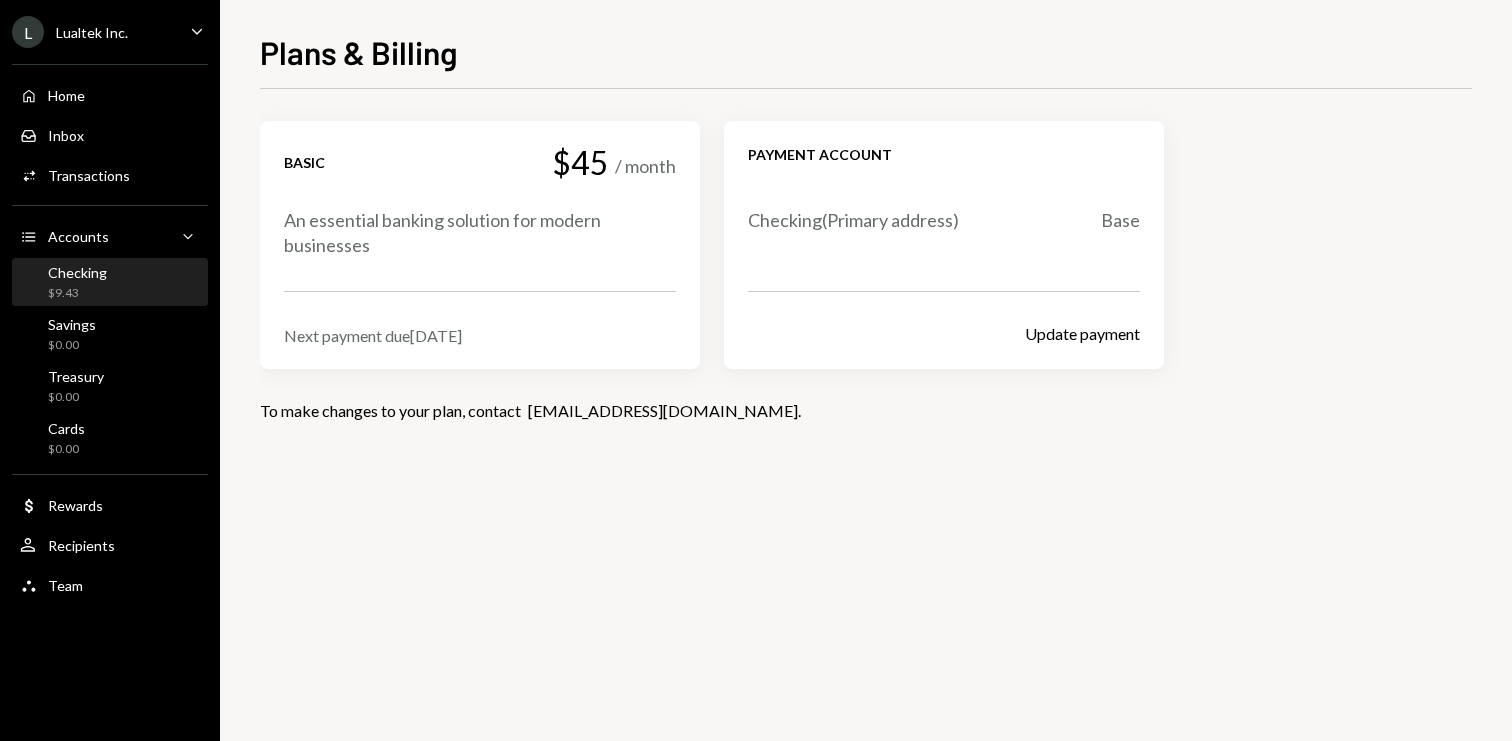 click on "Checking $9.43" at bounding box center (110, 283) 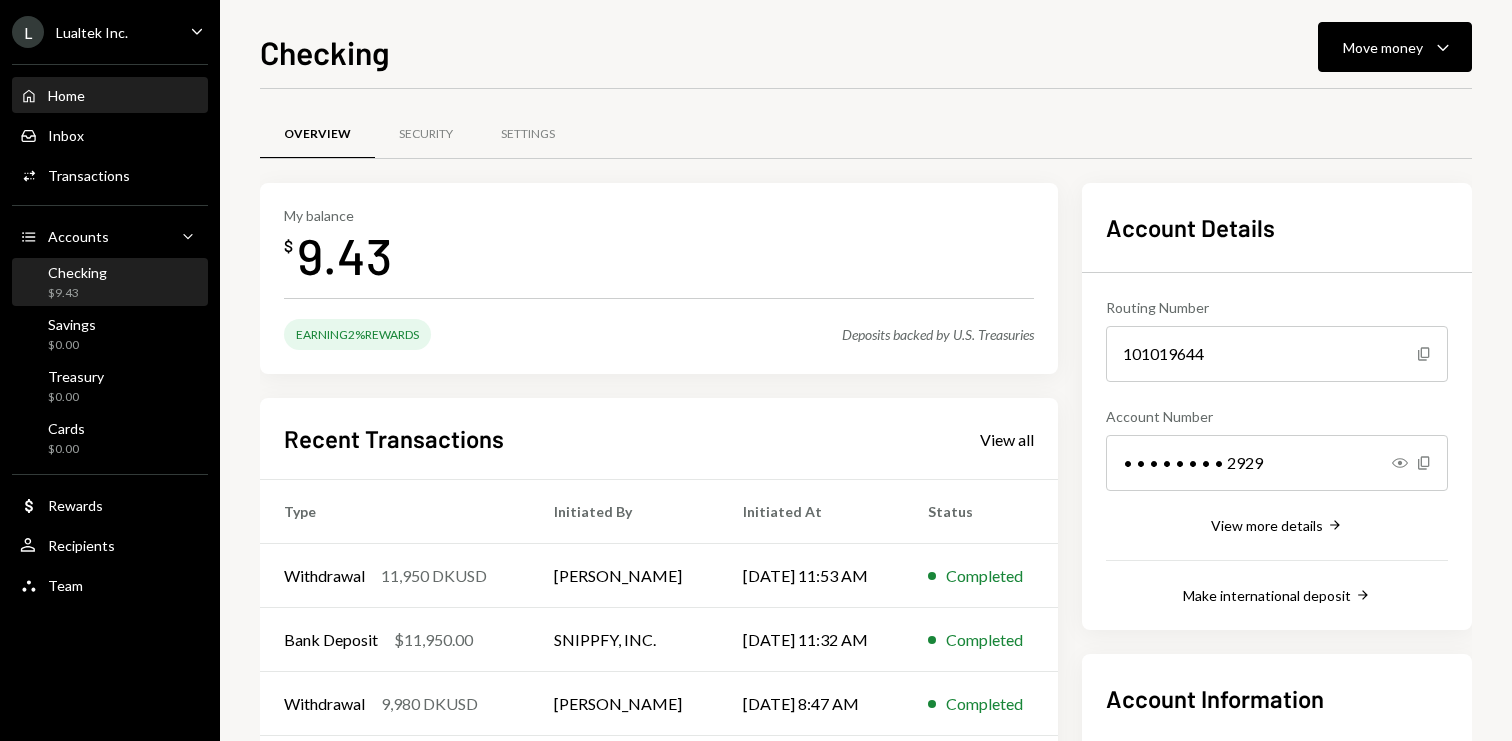 click on "Home Home" at bounding box center (110, 96) 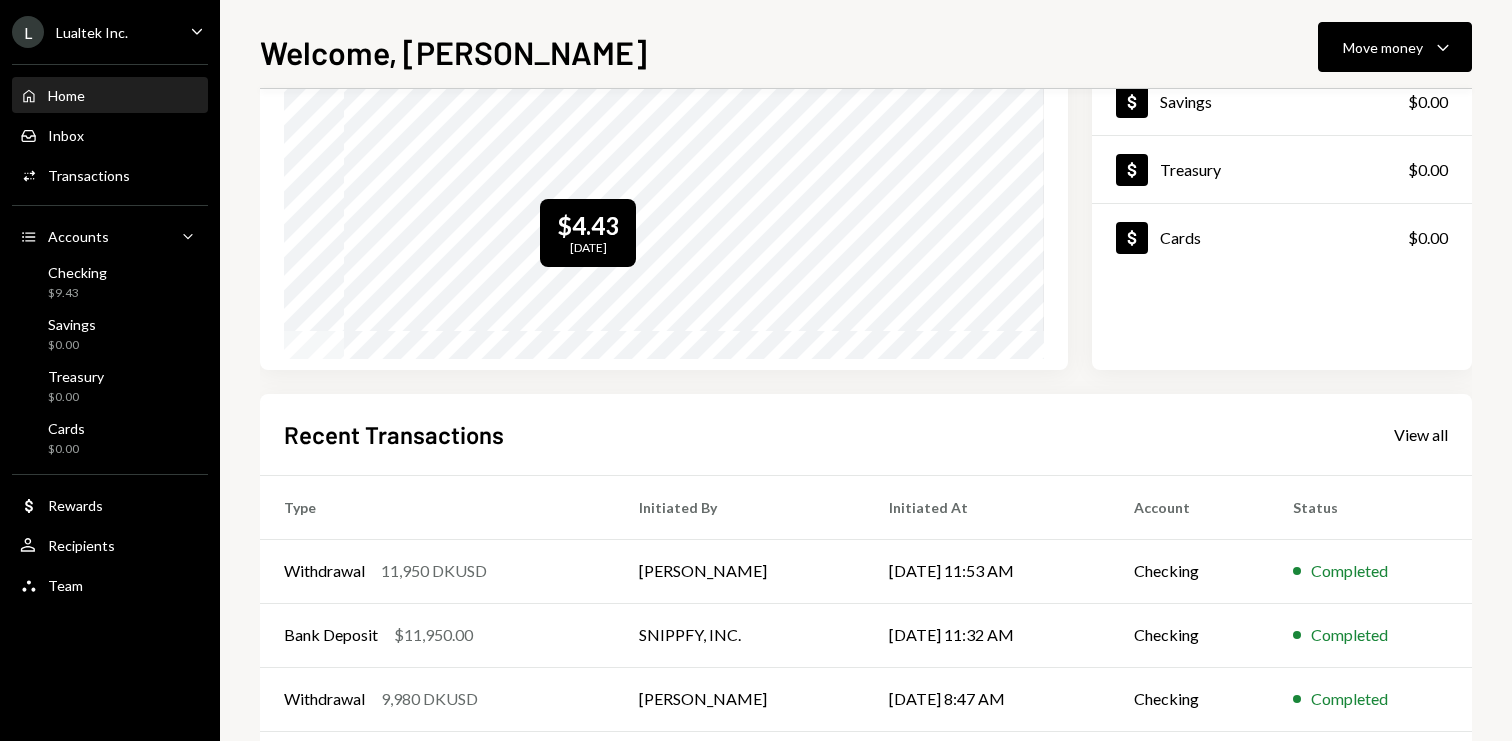 scroll, scrollTop: 0, scrollLeft: 0, axis: both 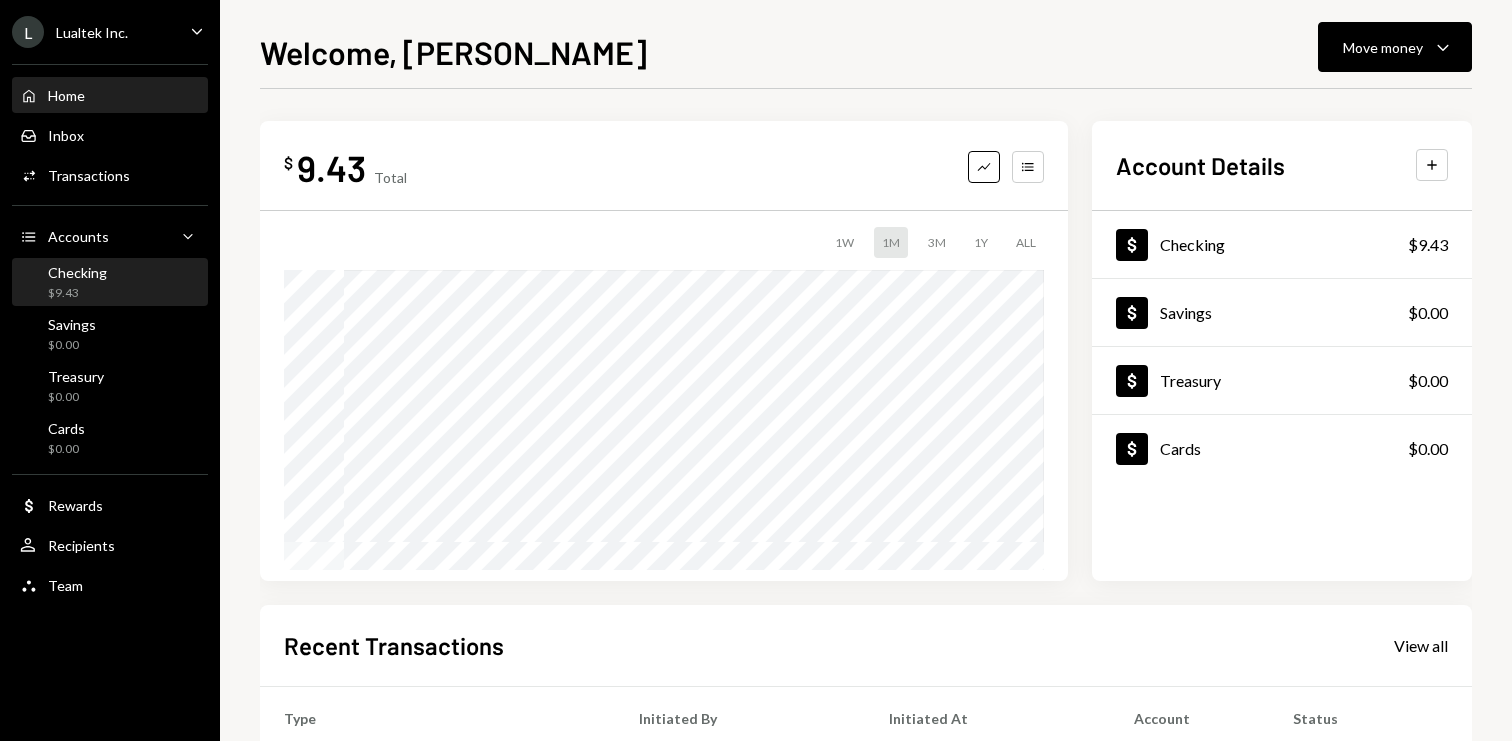 click on "Checking $9.43" at bounding box center [110, 283] 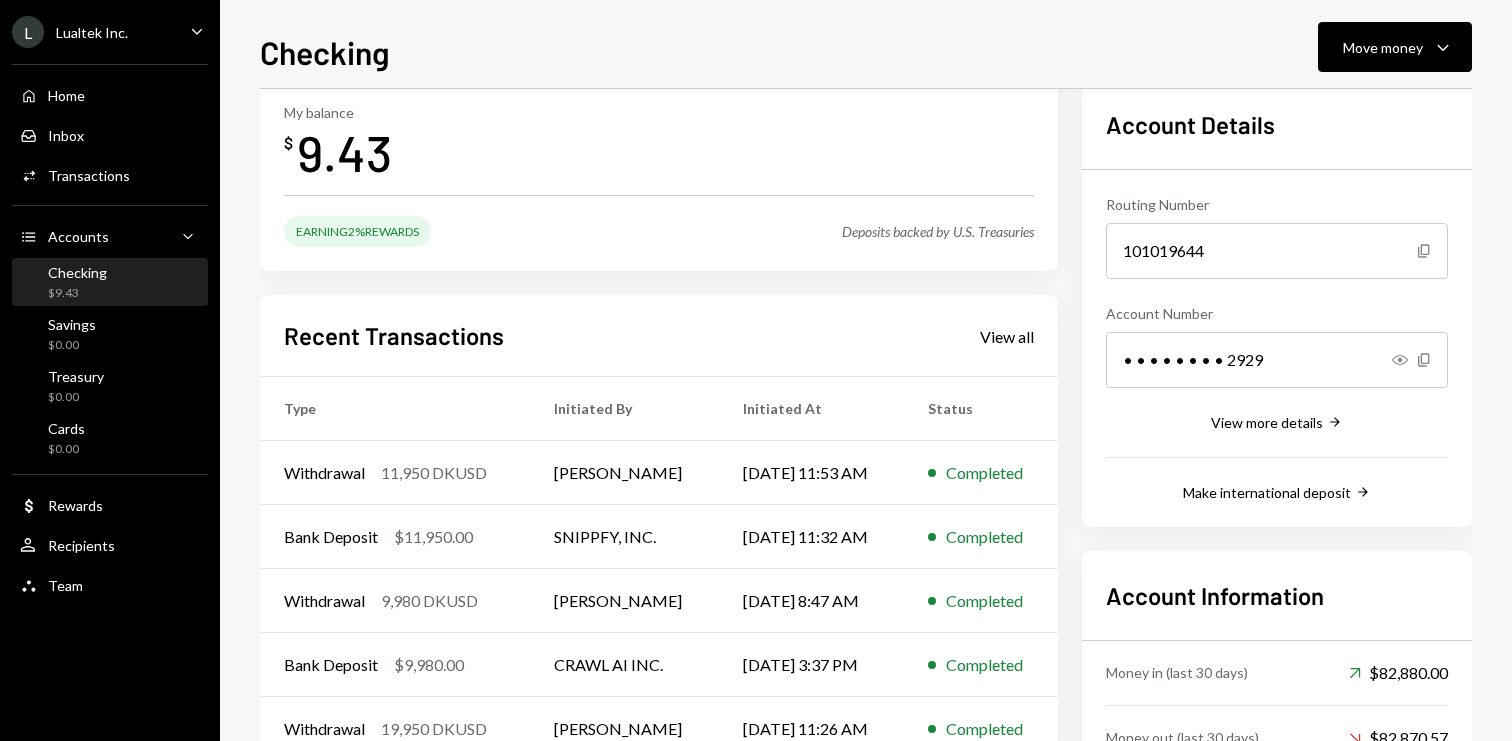 scroll, scrollTop: 0, scrollLeft: 0, axis: both 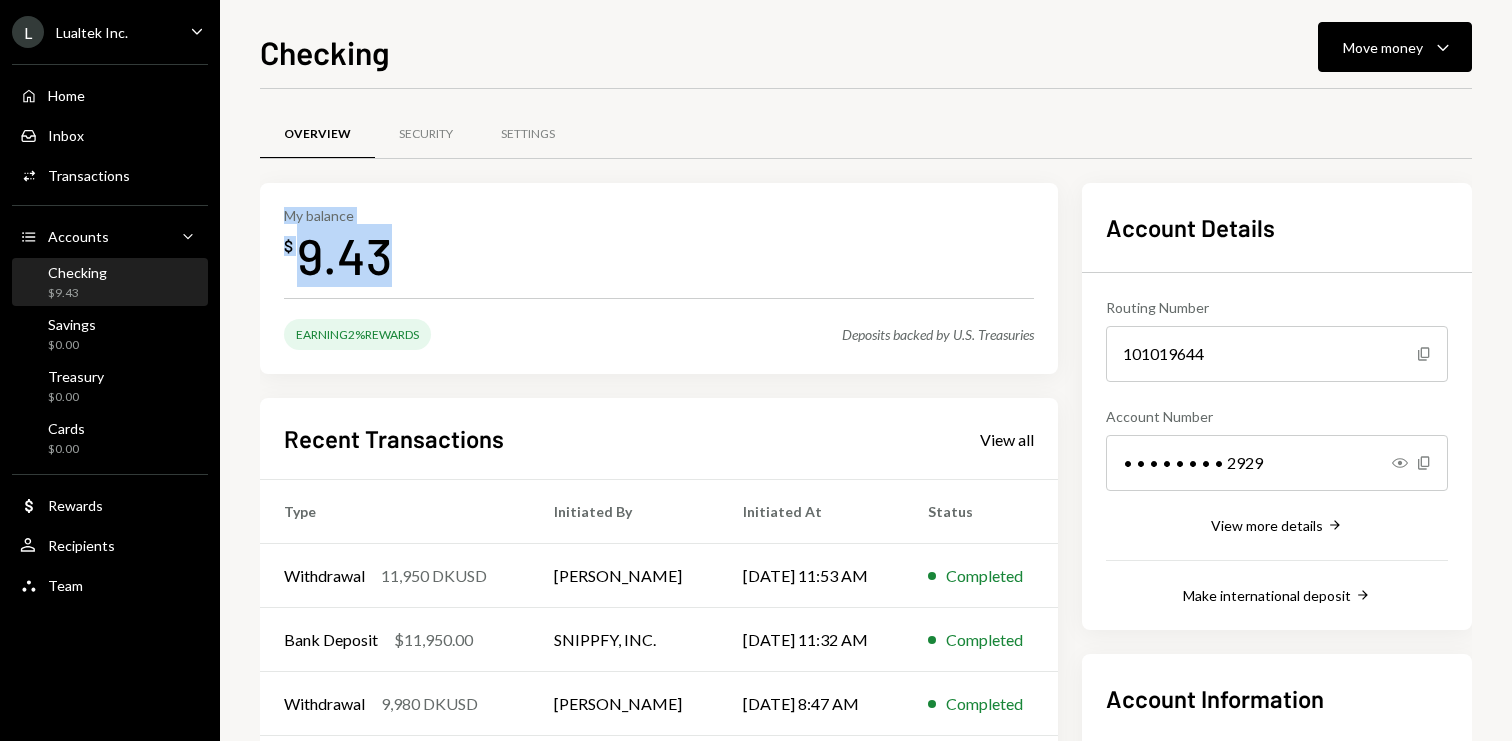 drag, startPoint x: 418, startPoint y: 267, endPoint x: 306, endPoint y: 225, distance: 119.61605 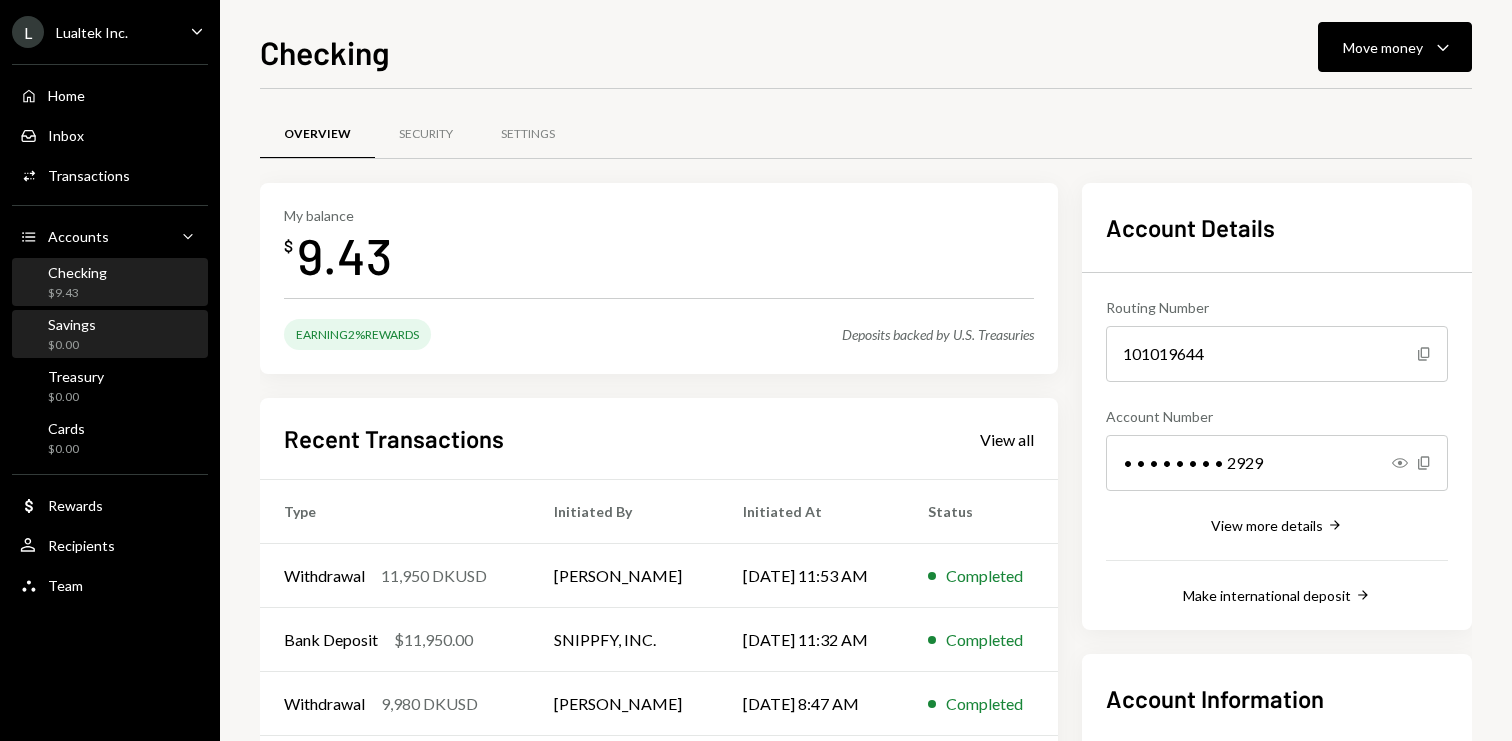 click on "Savings $0.00" at bounding box center (110, 335) 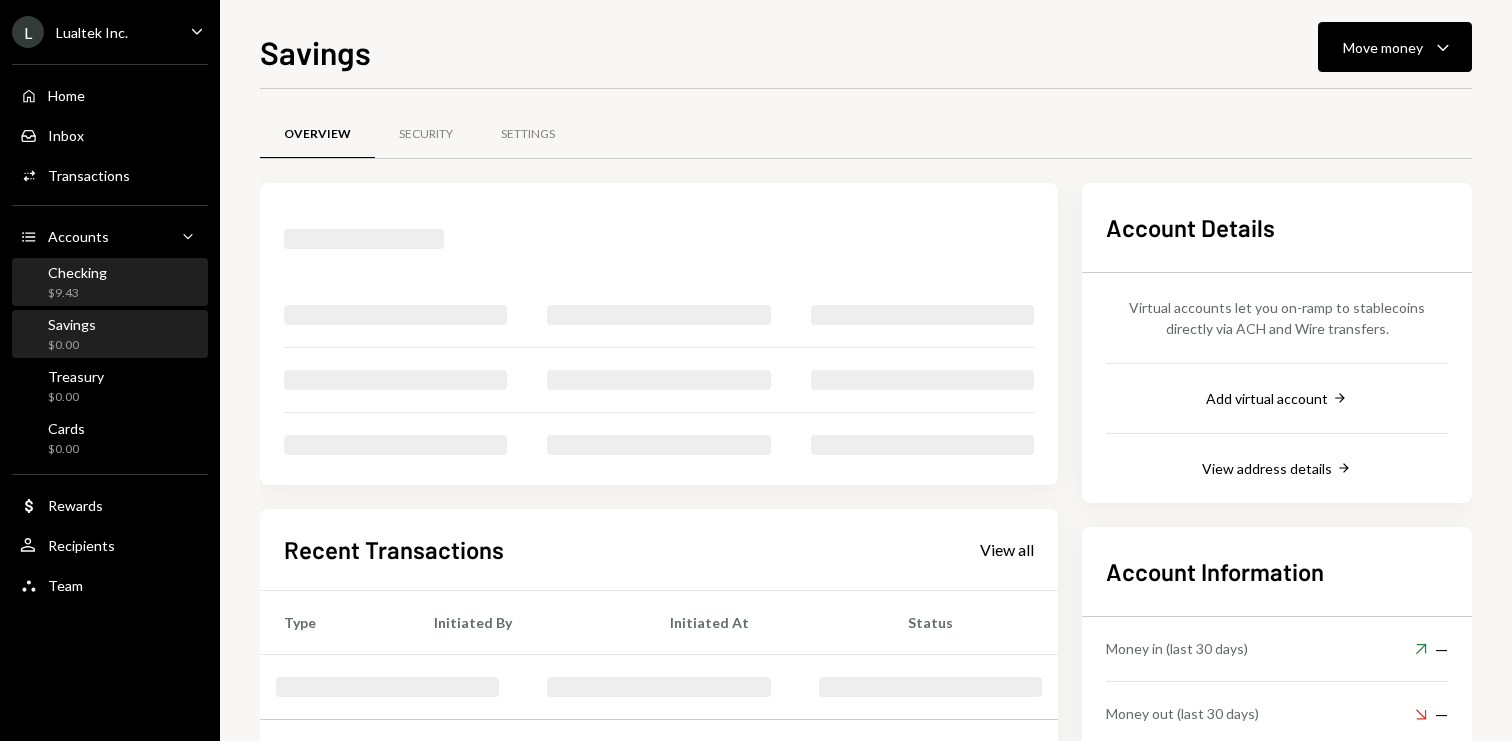 click on "Checking $9.43" at bounding box center (110, 283) 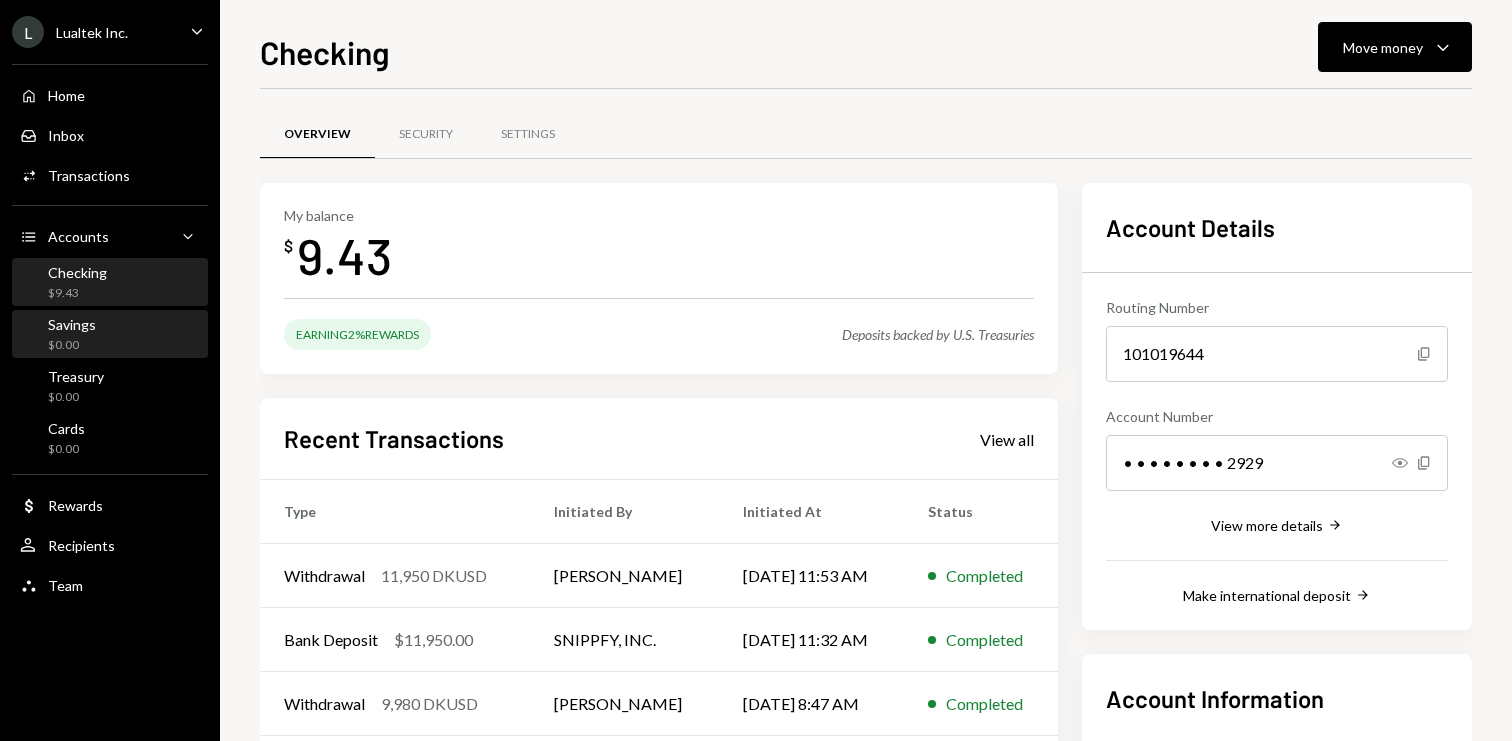 click on "Savings $0.00" at bounding box center (110, 335) 